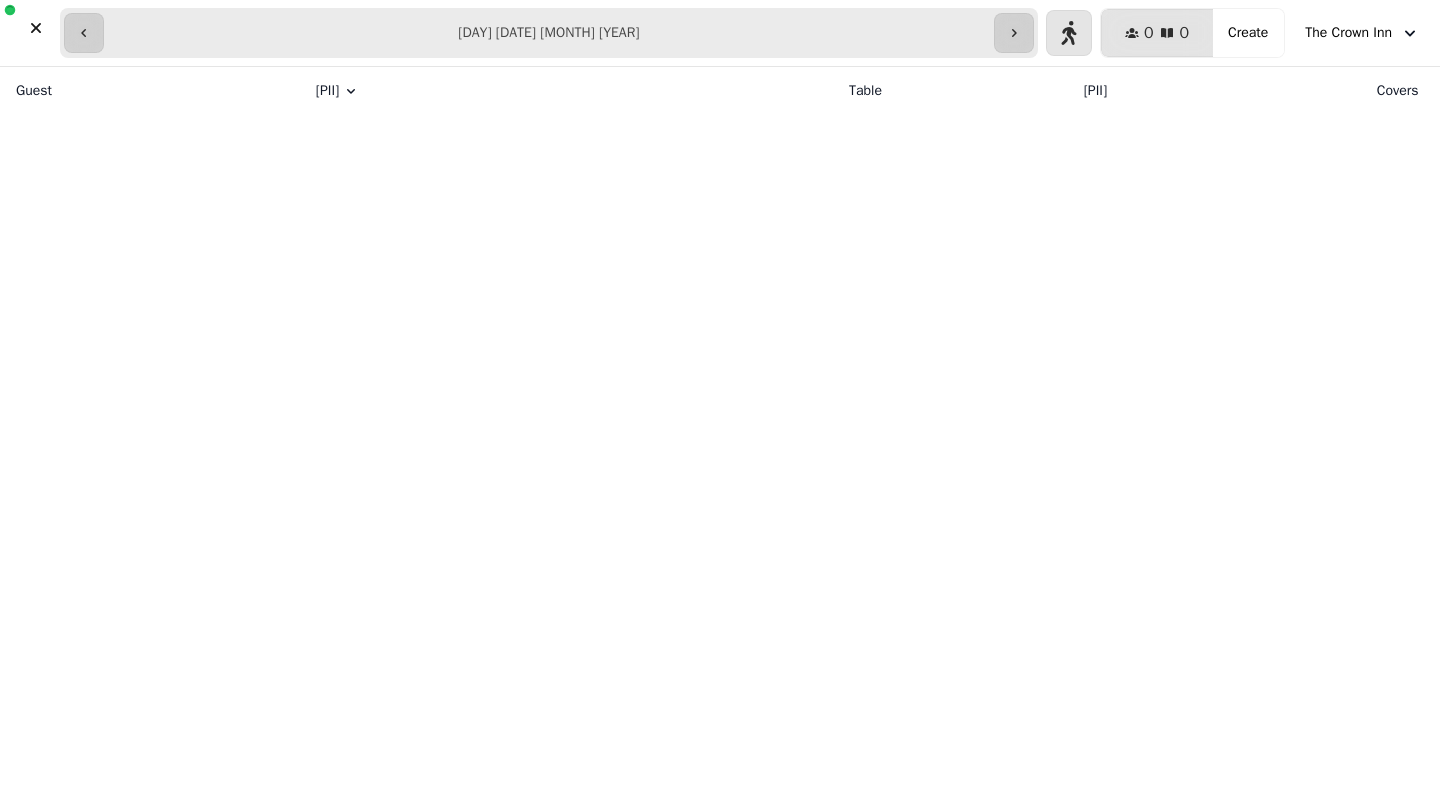 select on "**********" 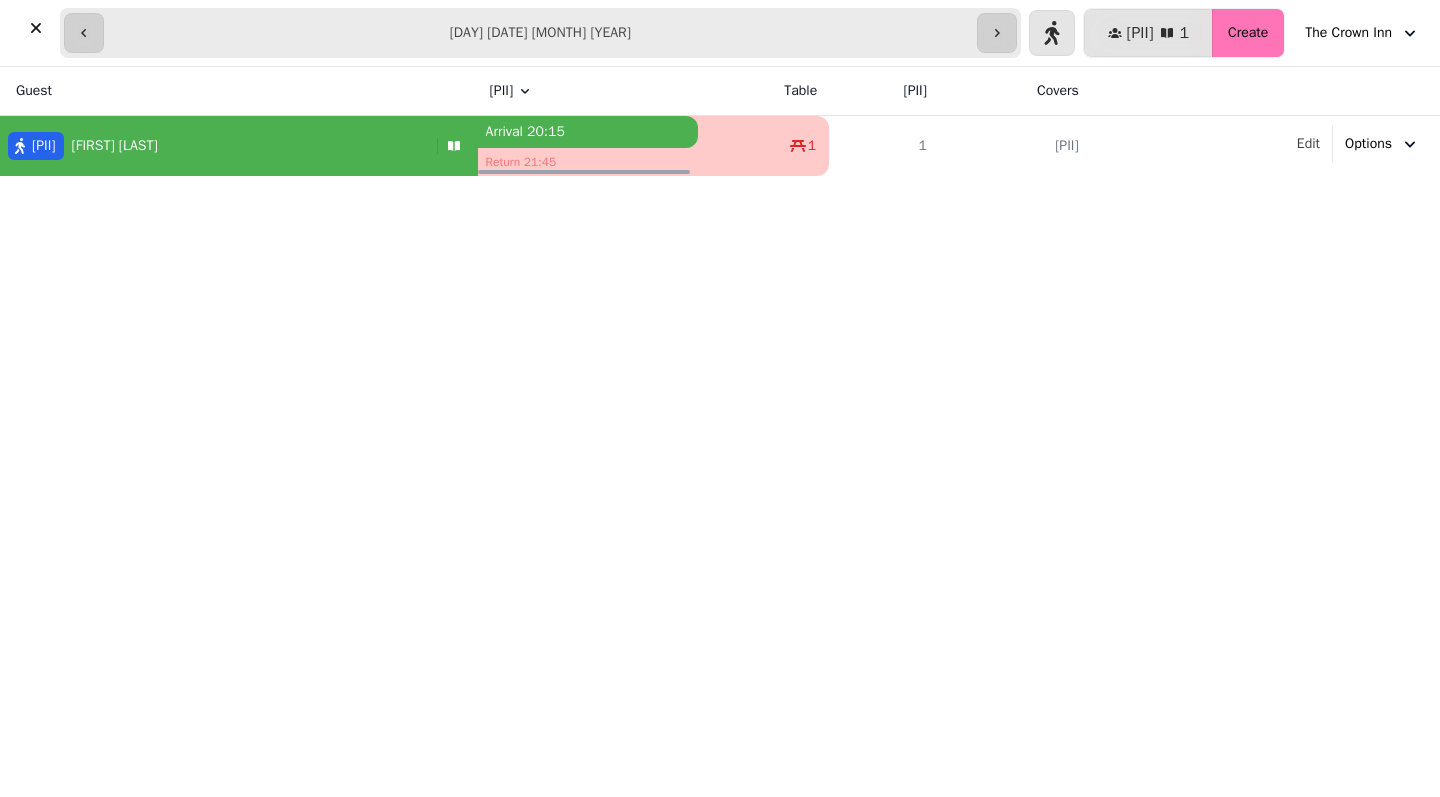 click on "Create" at bounding box center (1248, 33) 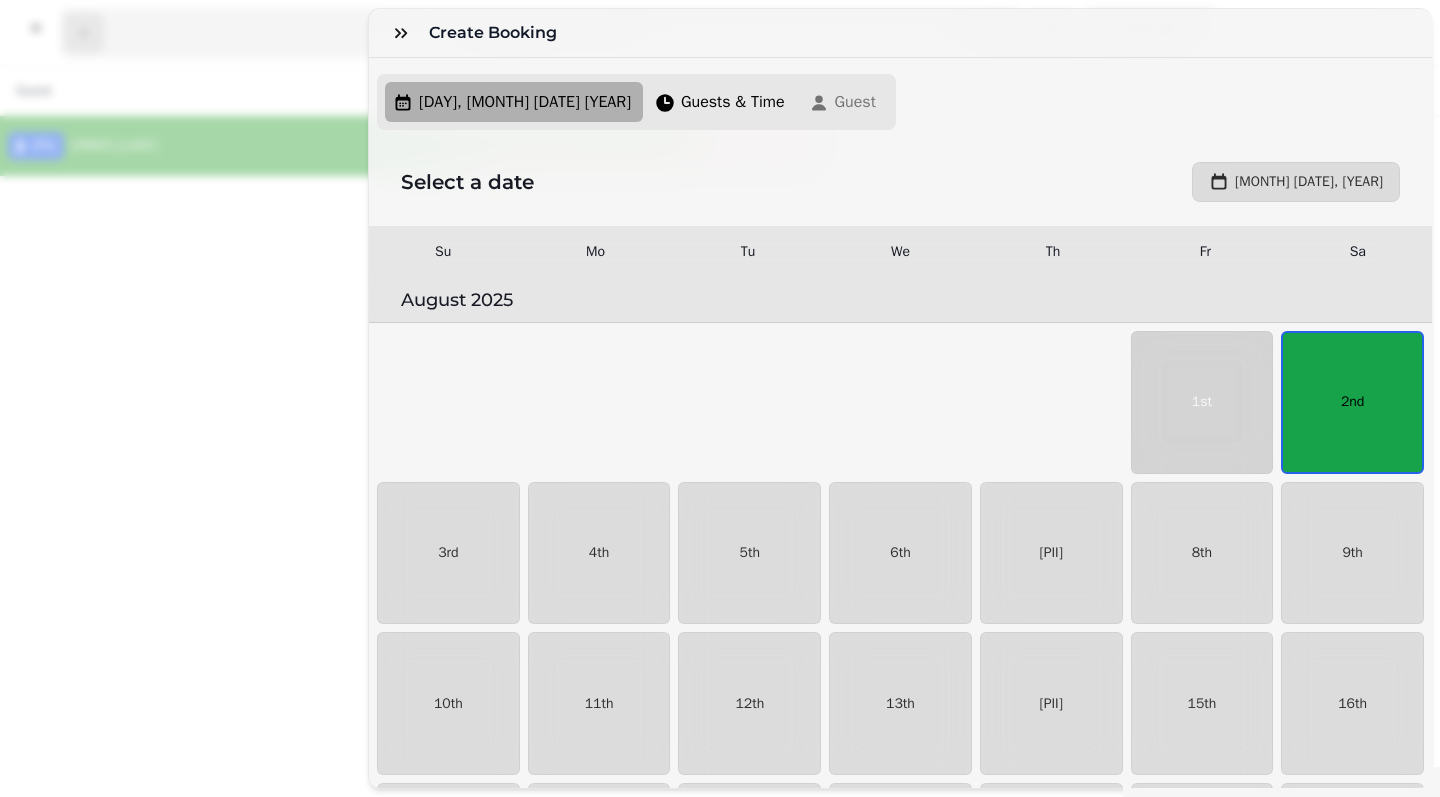 click on "2nd" at bounding box center (1352, 402) 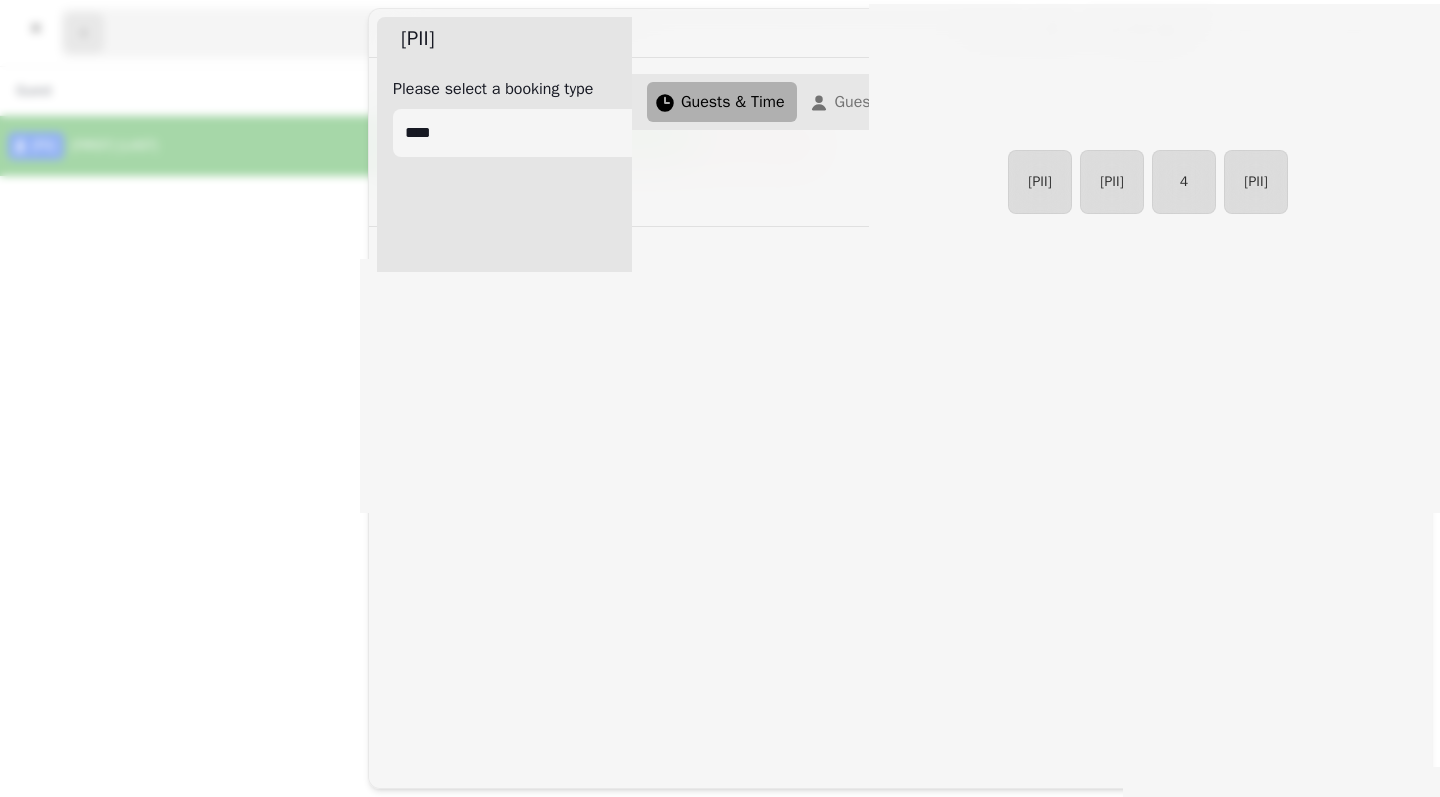select on "[PII]" 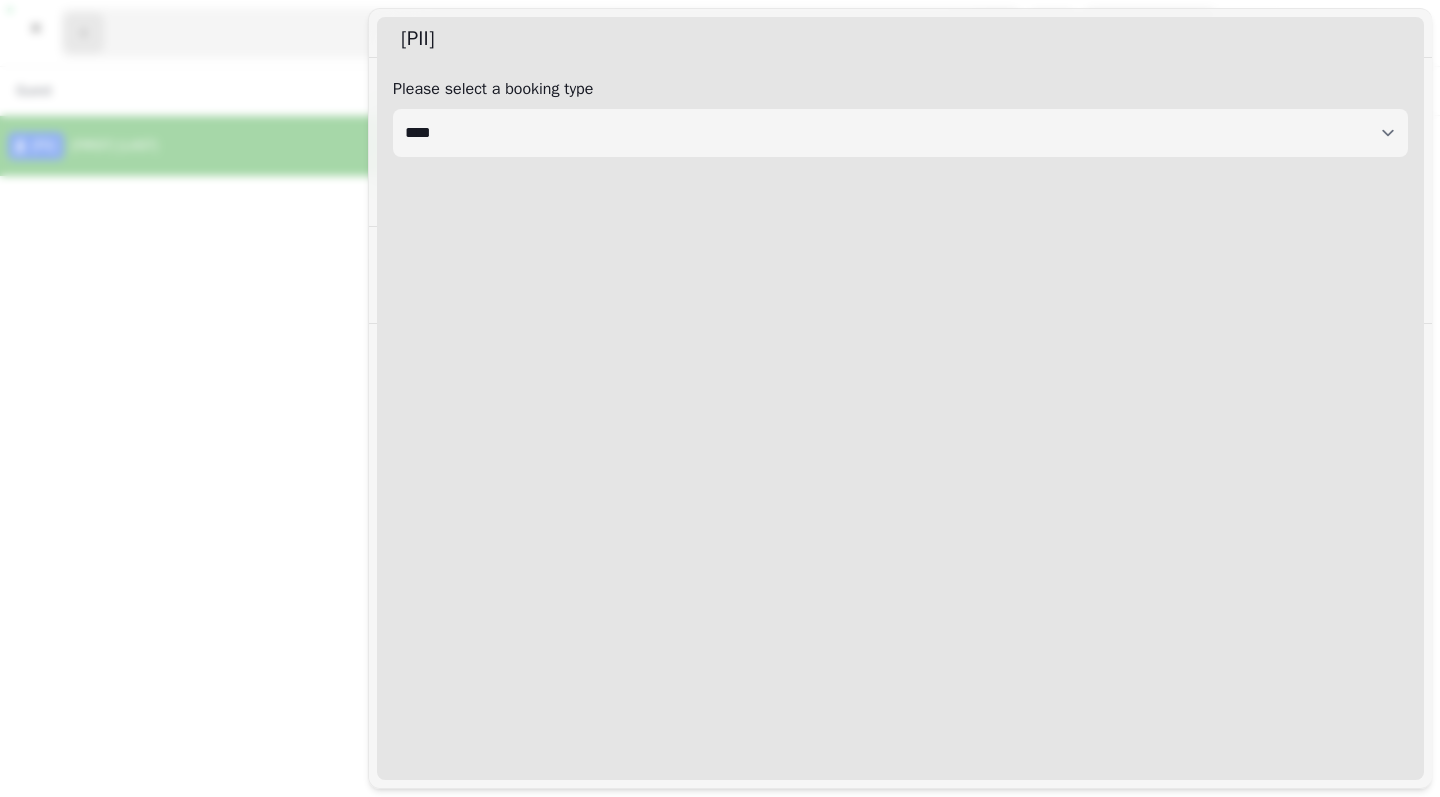 click on "[PII]" at bounding box center [900, 117] 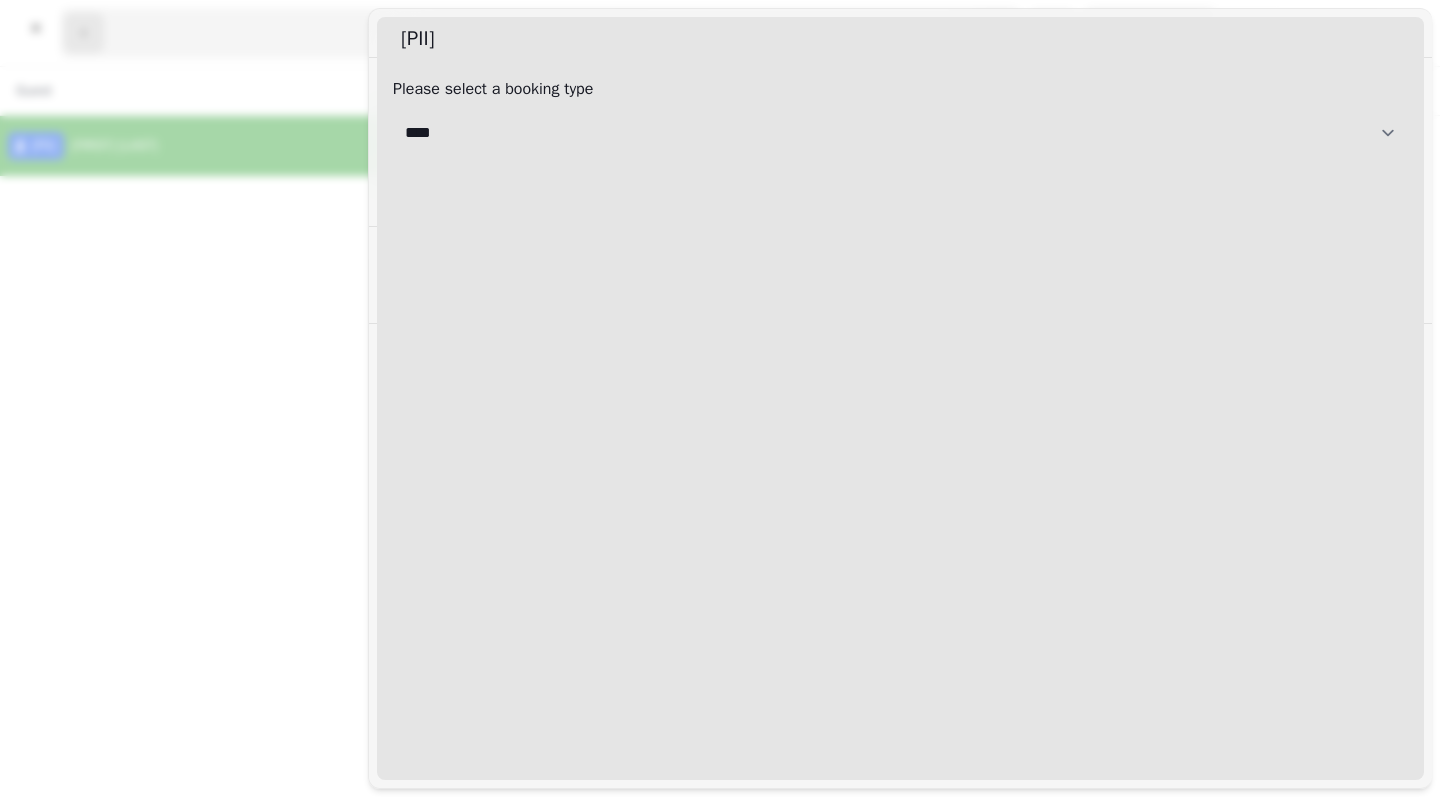 select on "**********" 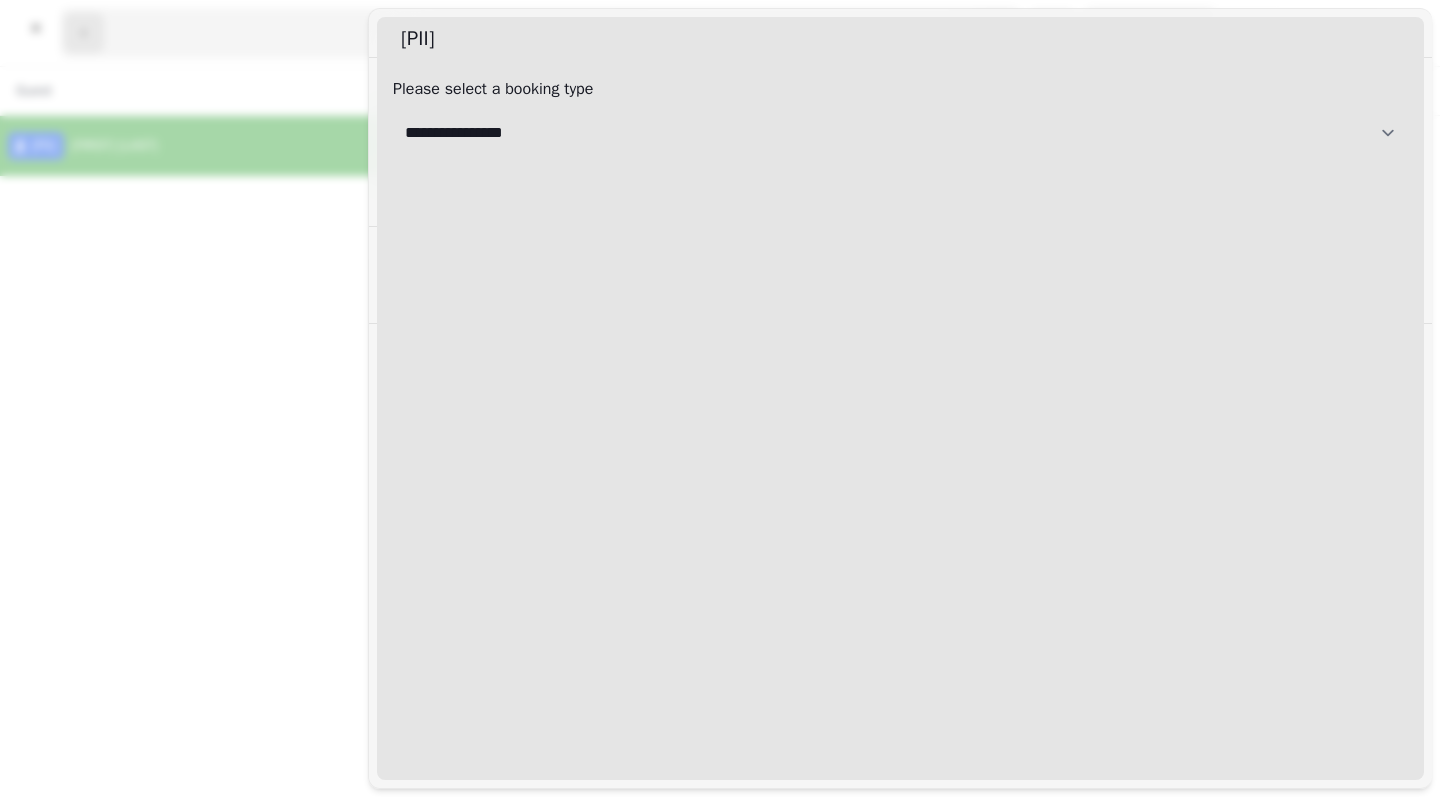 select on "**********" 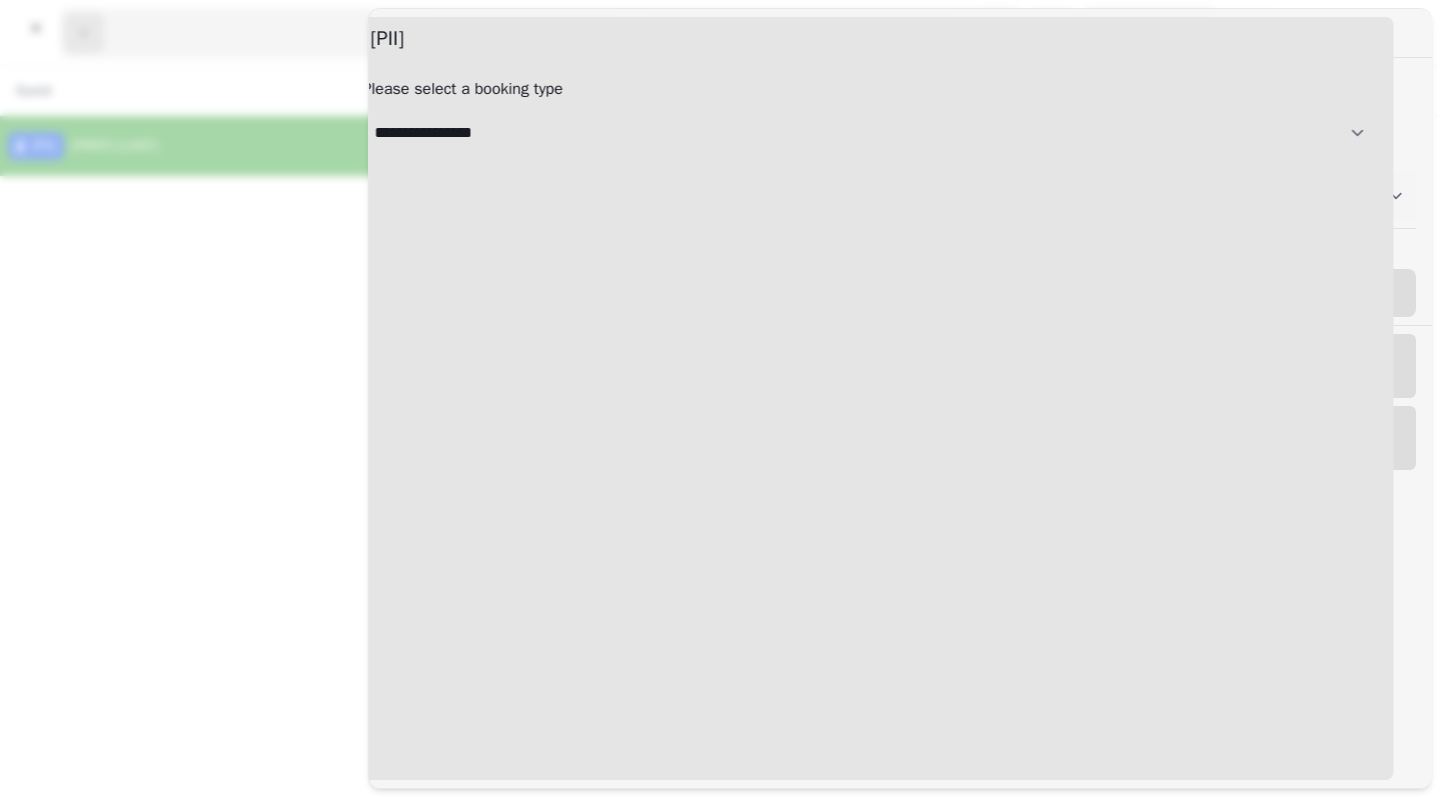 select on "[PII]" 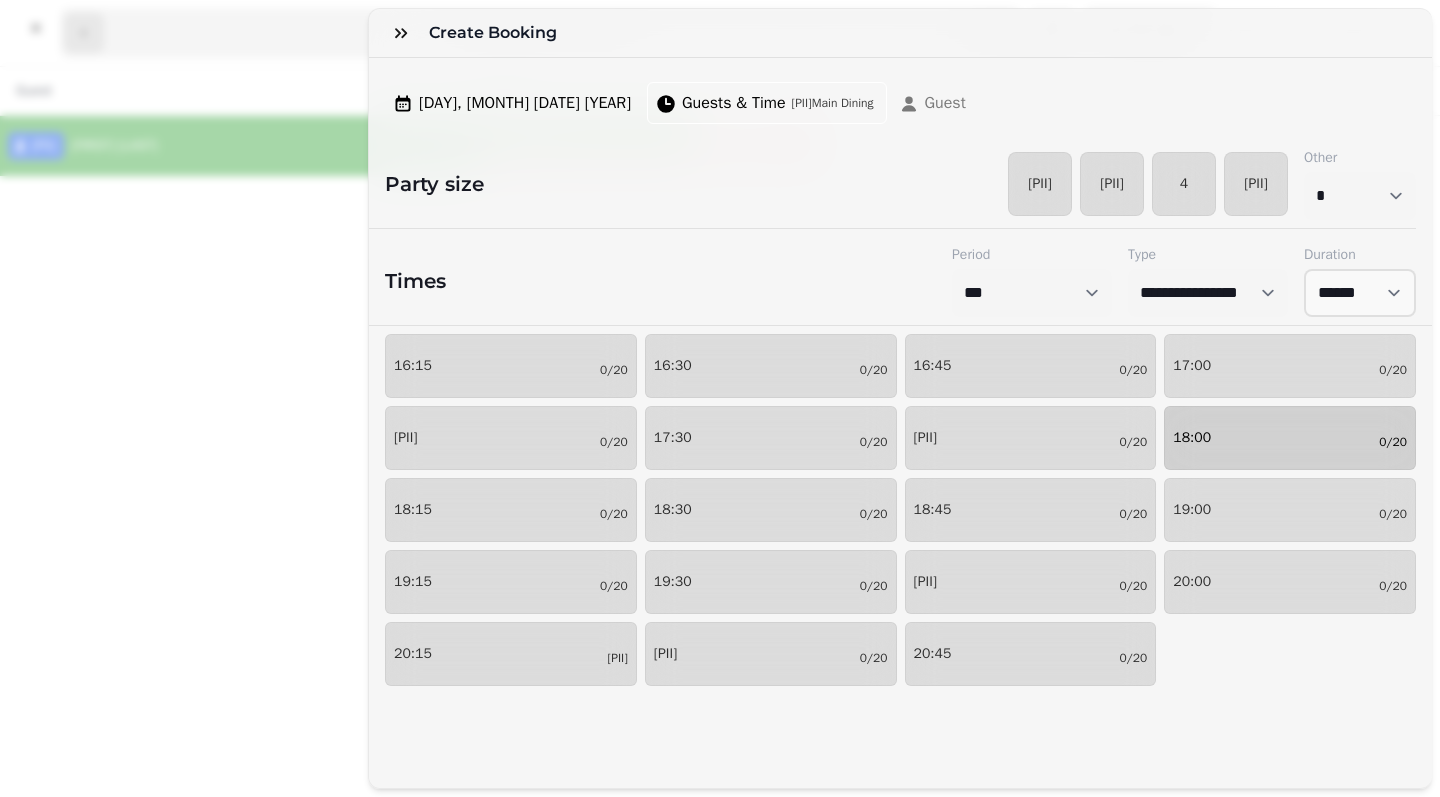 click on "18:00" at bounding box center (1192, 438) 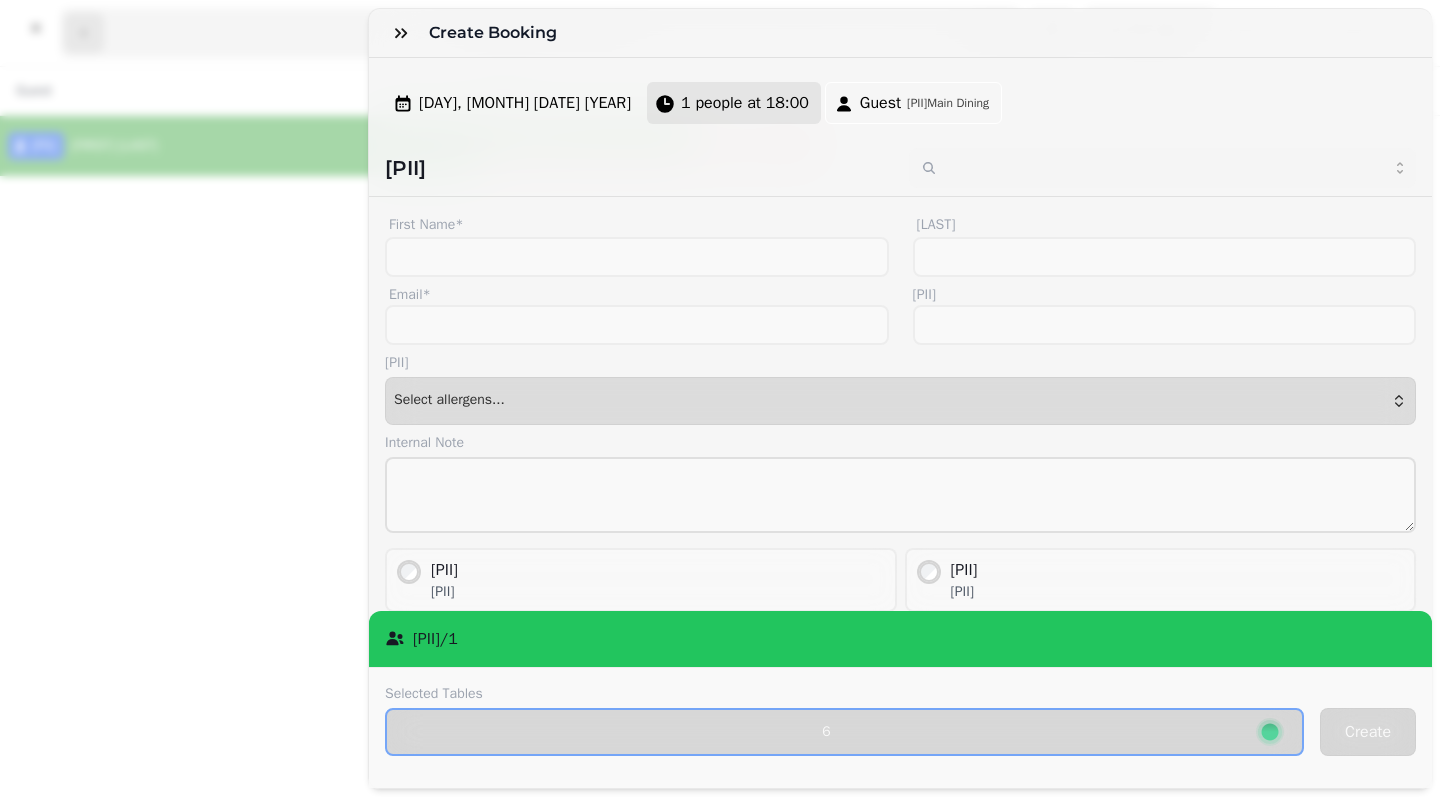 click on "1 people at 18:00" at bounding box center [745, 103] 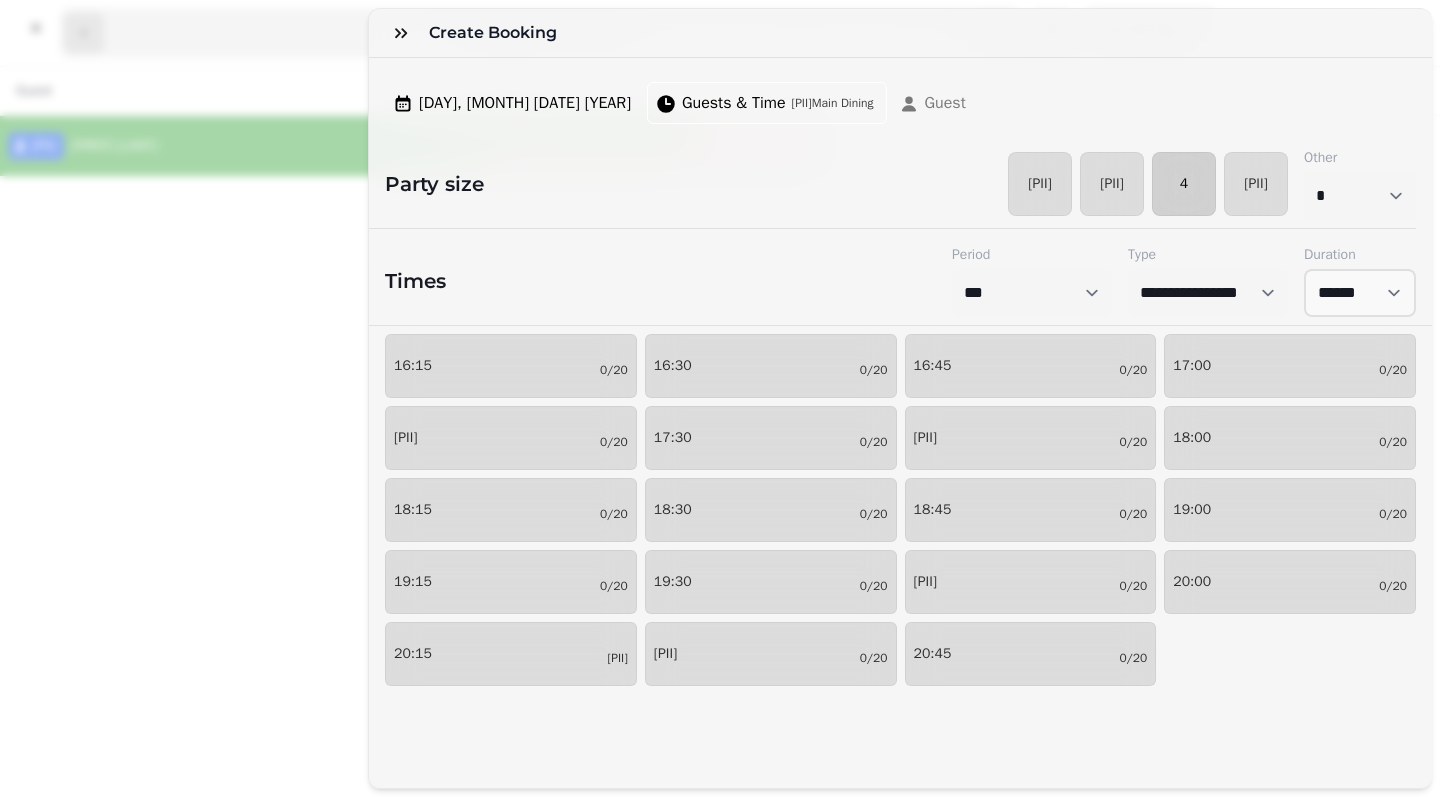 click on "4" at bounding box center [1184, 184] 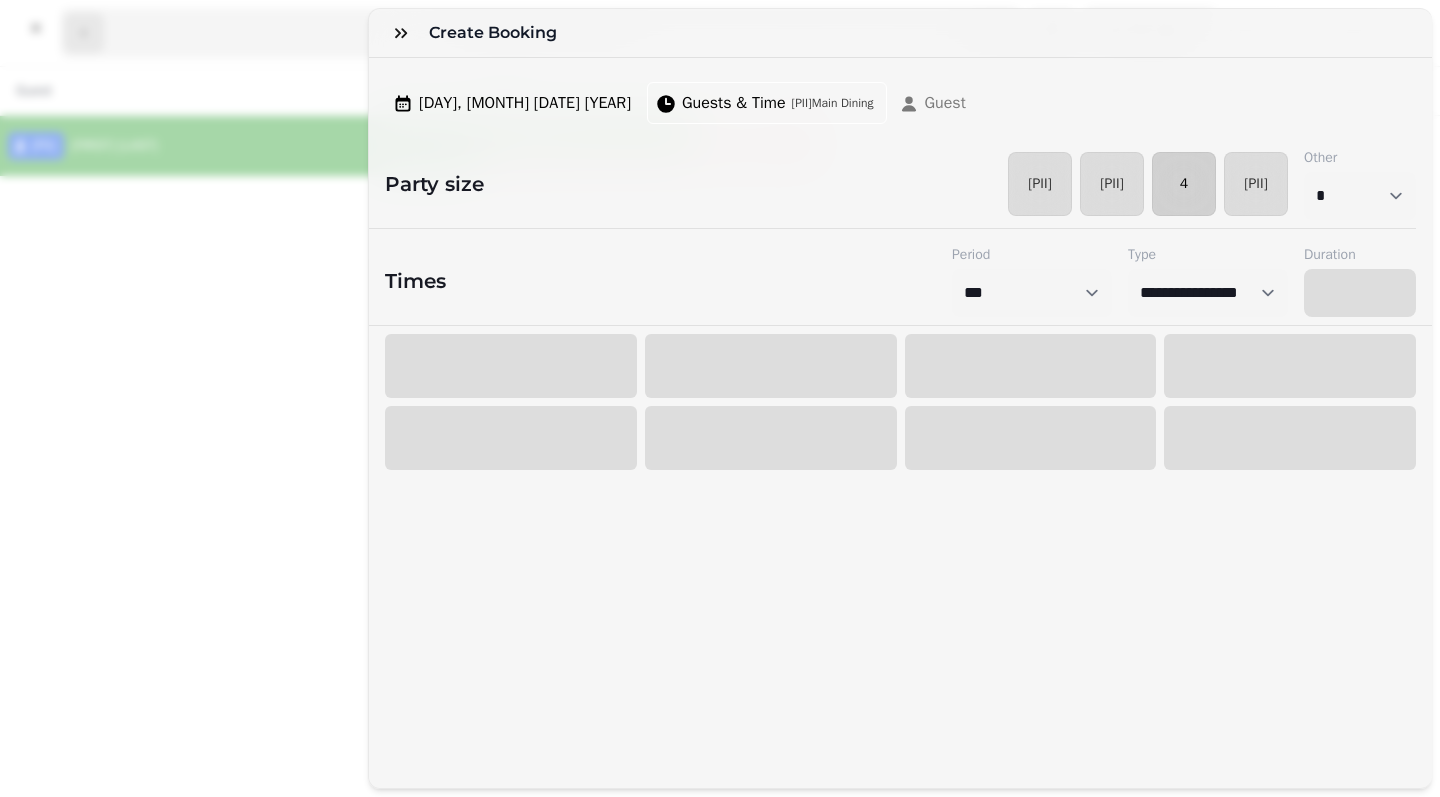 select on "[PII]" 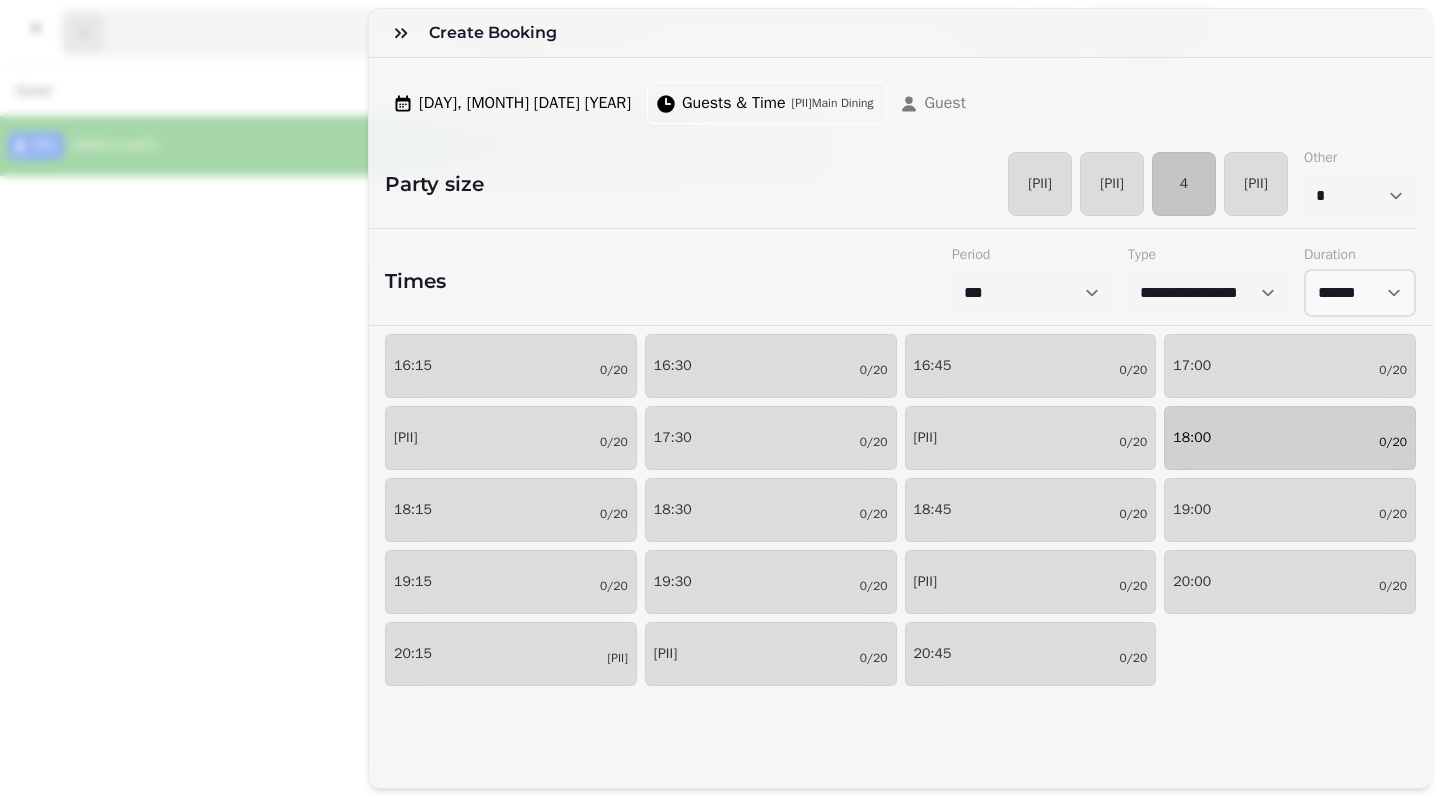 click on "18:00 0/20" at bounding box center [1290, 438] 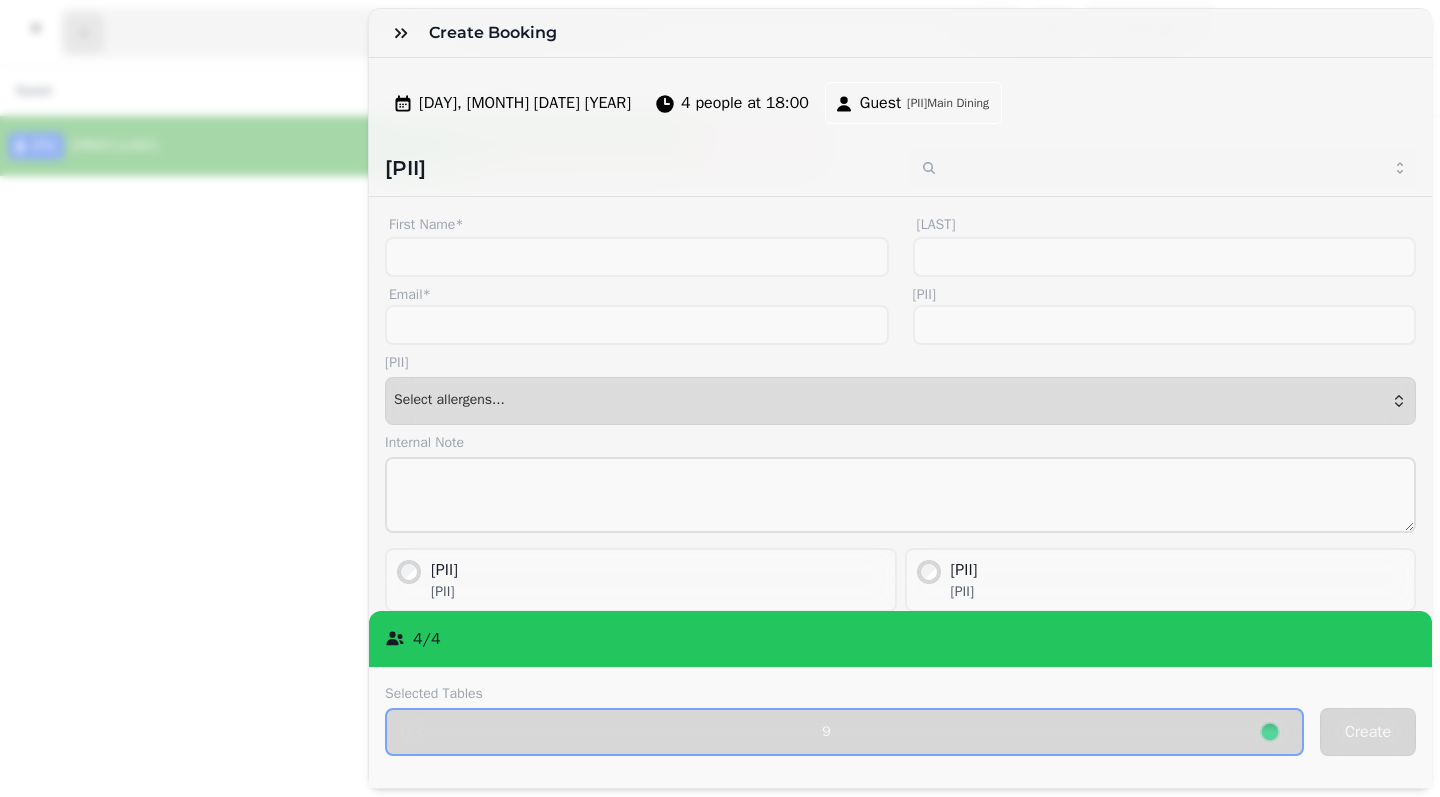 click on "Guest Details First Name* Last Name* Email* Phone Allergens Allergens Milk Eggs Fish Molluscs Crustaceans Lupin Gluten Nuts Tree nuts Sesame Celery Soya Sulphur dioxide Mustard Continue ( Select allergens... ) Select allergens... Internal Note Locked Lock the booking to prevent further changes and stop updates Wheelchair One or more members of party requires wheelchair access Buggy One or more members of party requires buggy access Highchair One or more members of party requires a highchair Marketing opt-in Does user agree to opt into marketing? Confirmation email Guest shall receive email confirmation of this change" at bounding box center [900, 484] 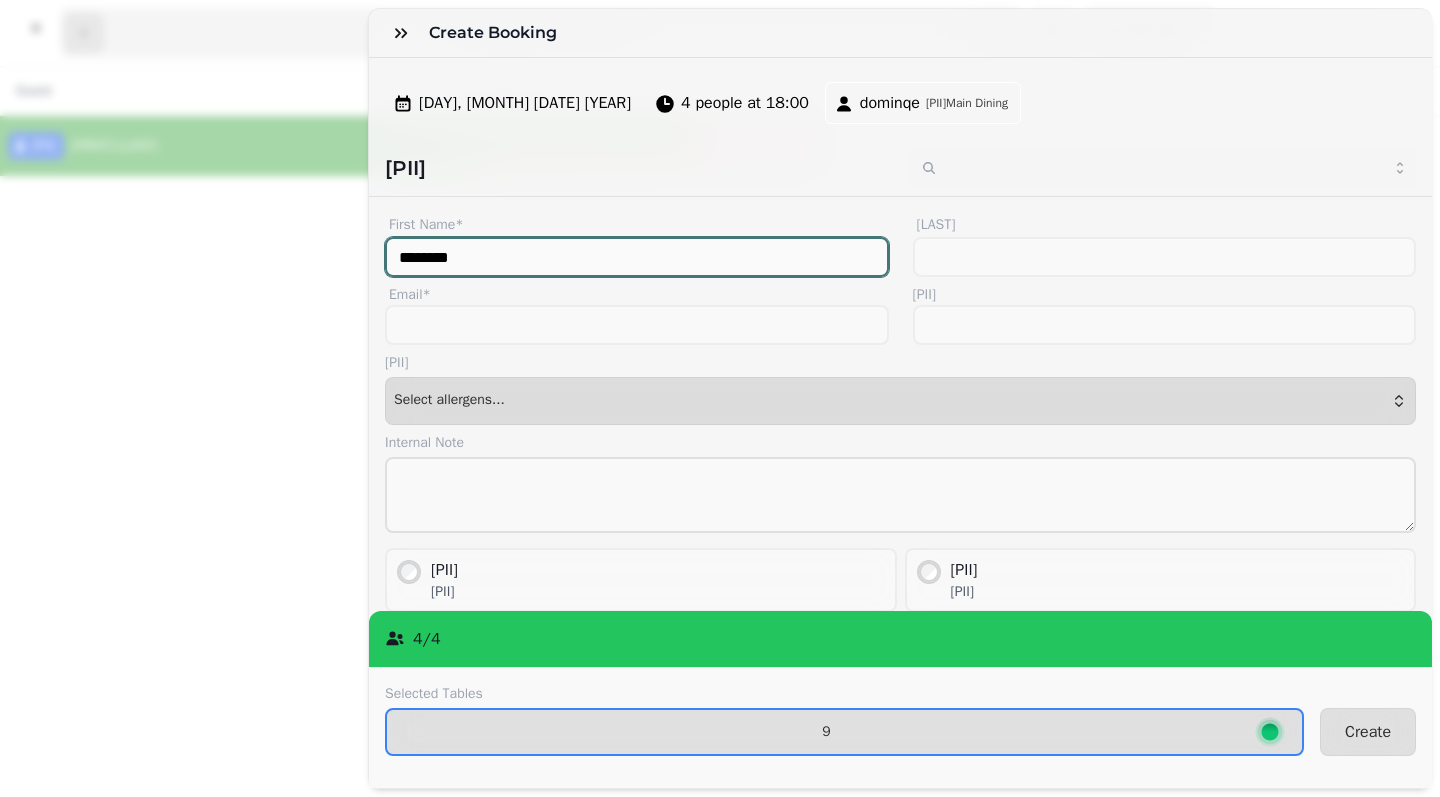 type on "*******" 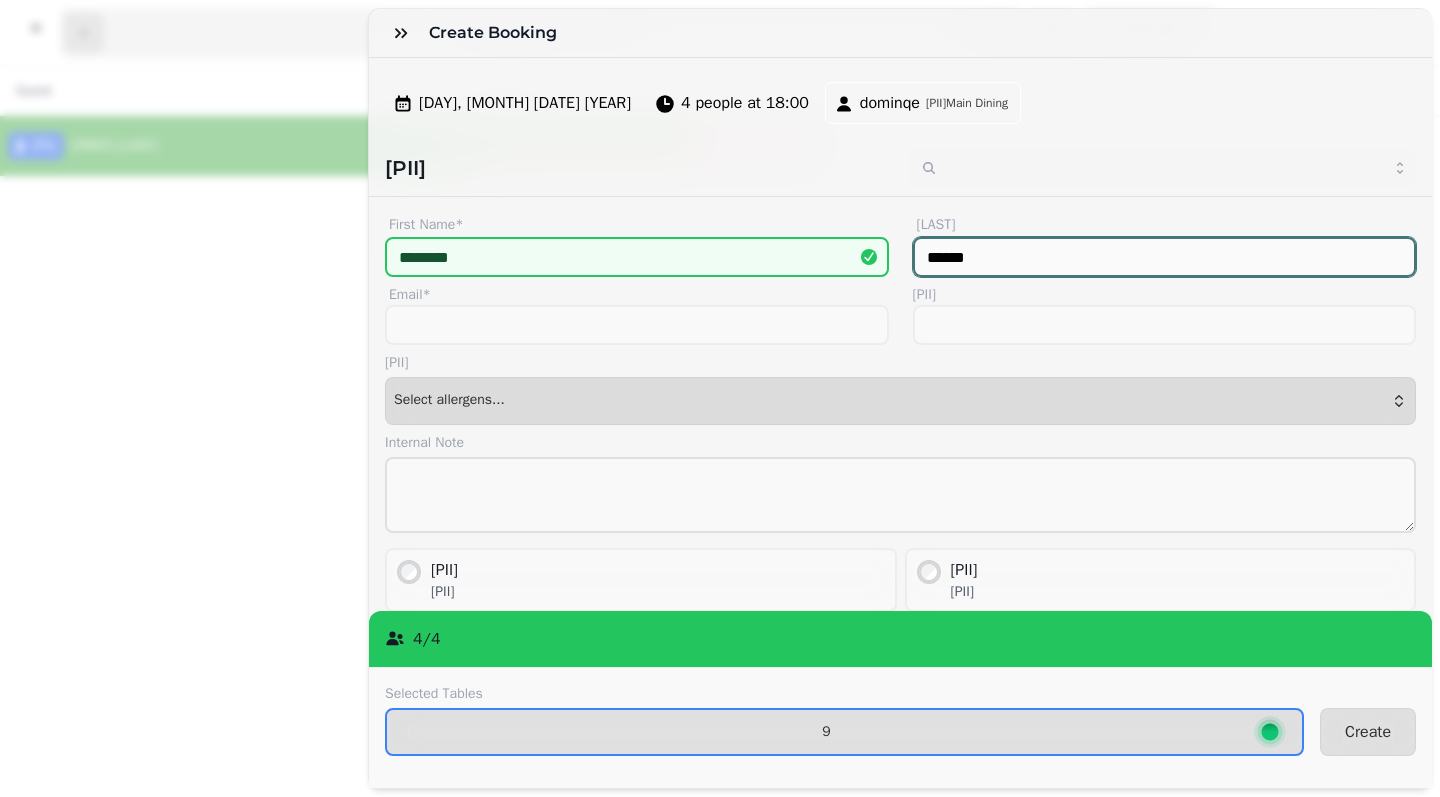 type on "*****" 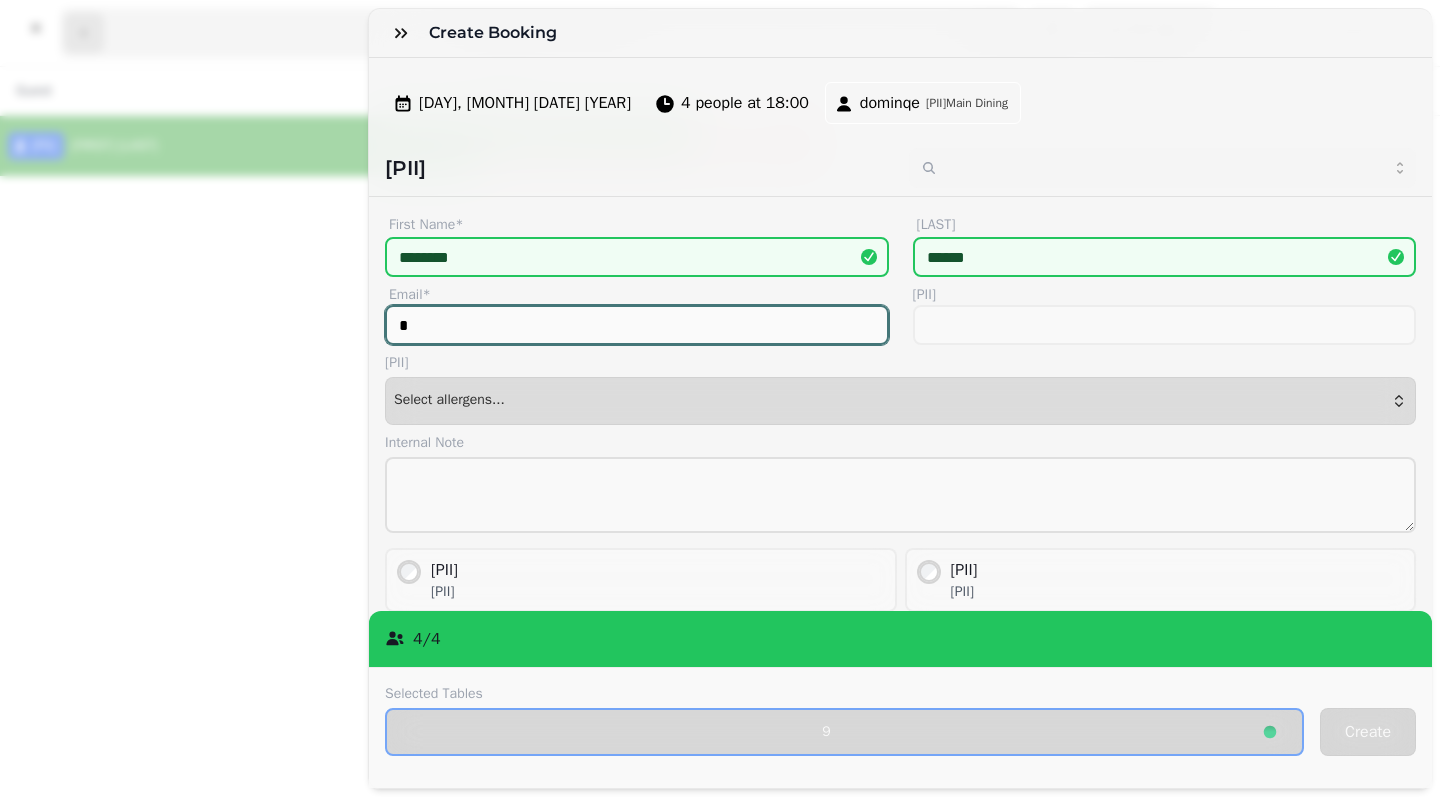 type on "*" 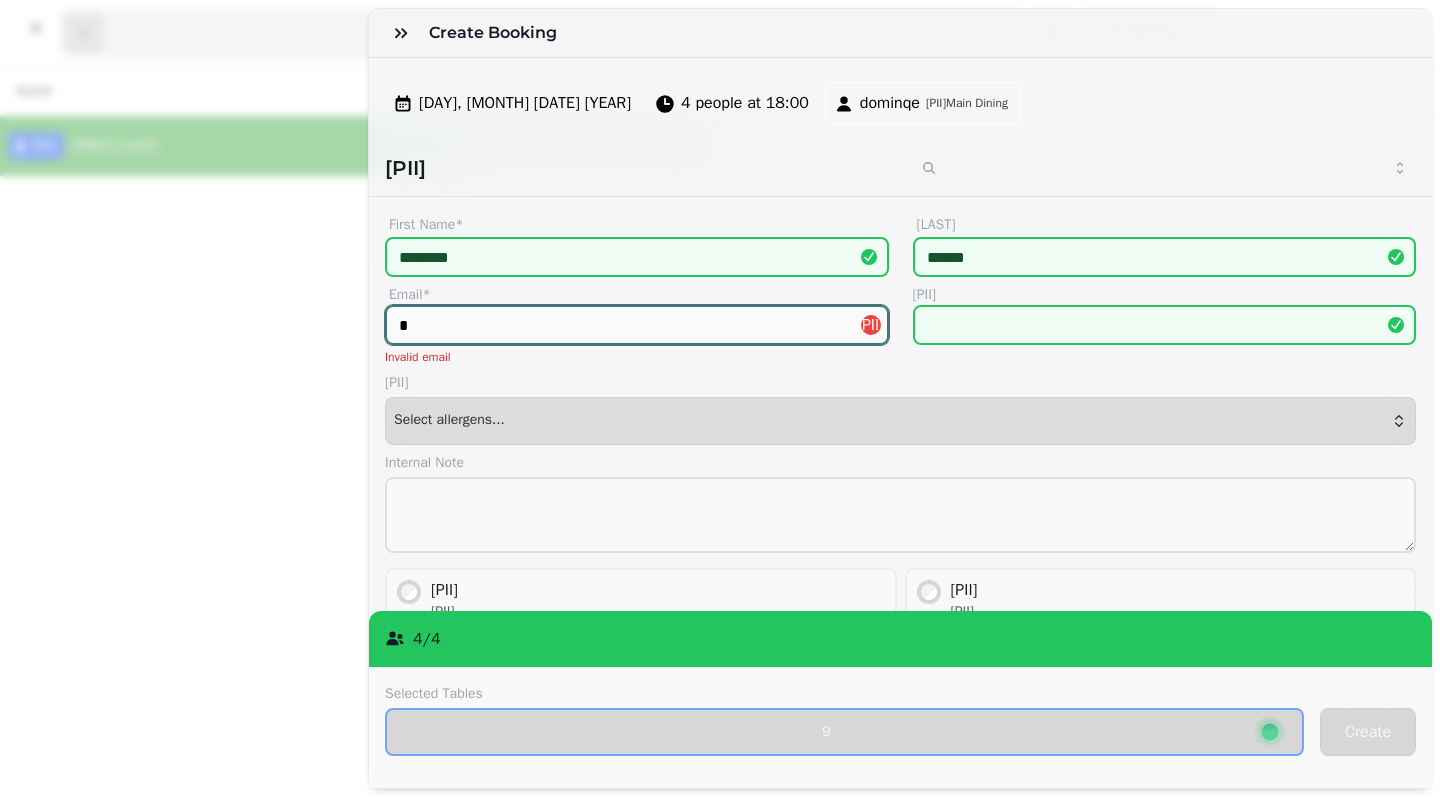 click on "*" at bounding box center [637, 325] 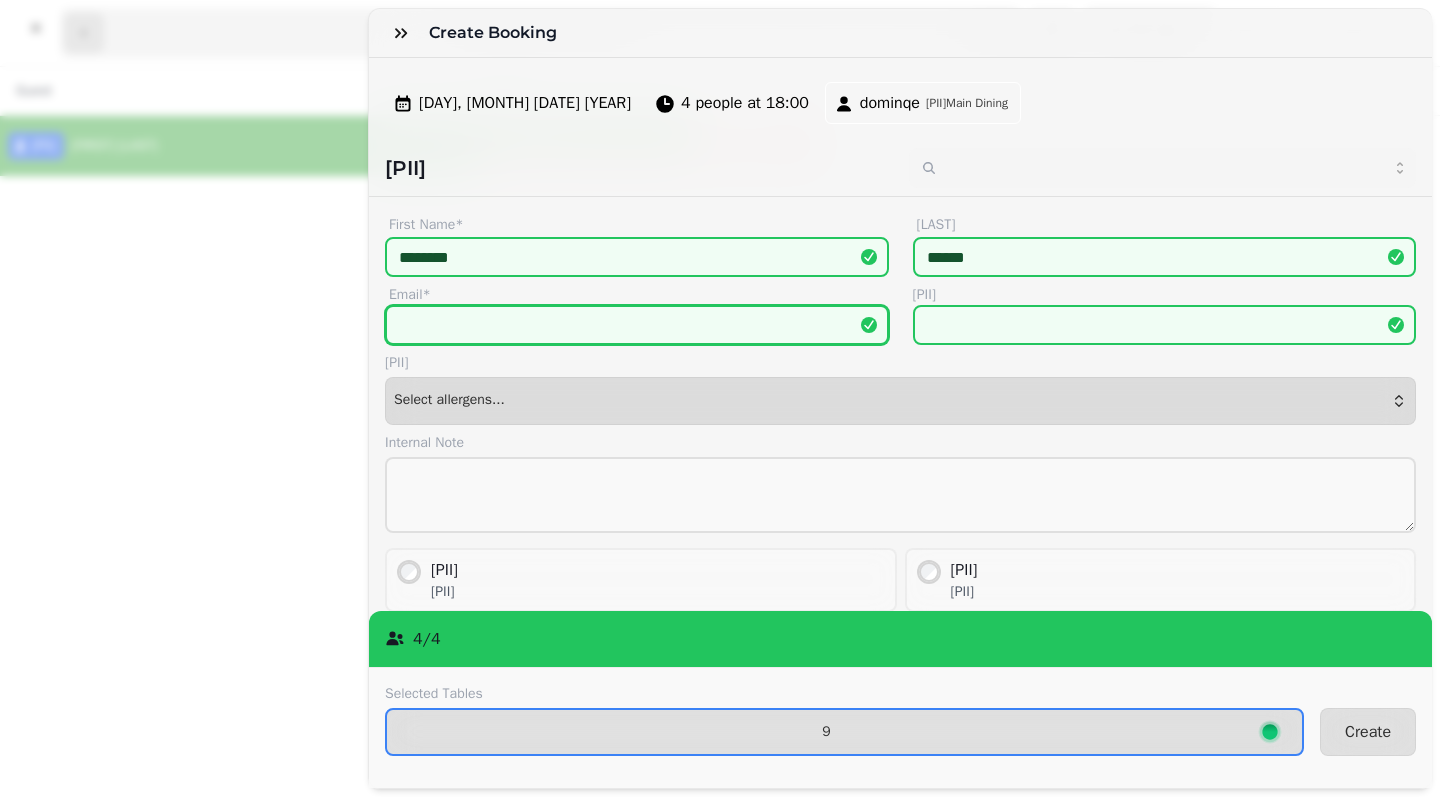 type 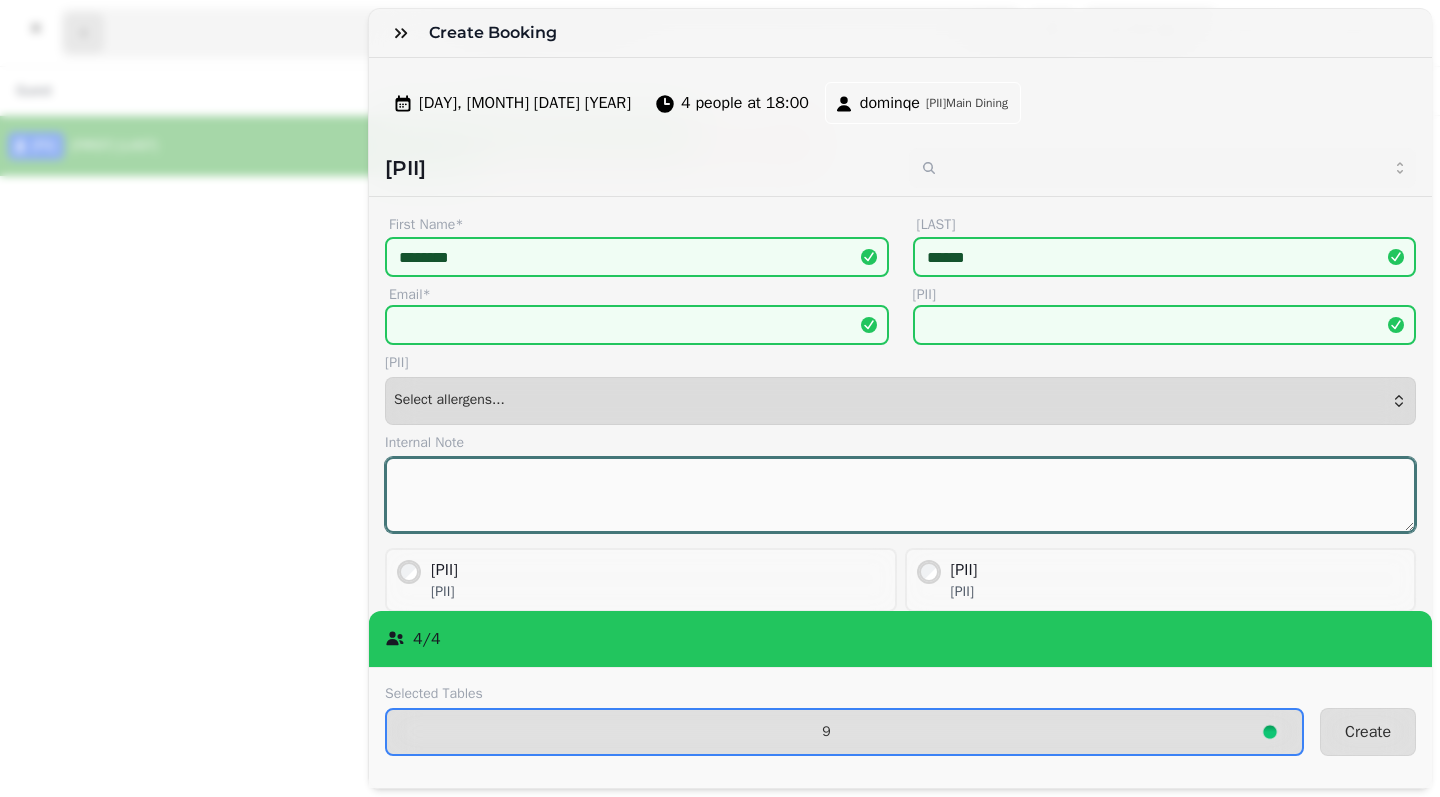 click at bounding box center [900, 495] 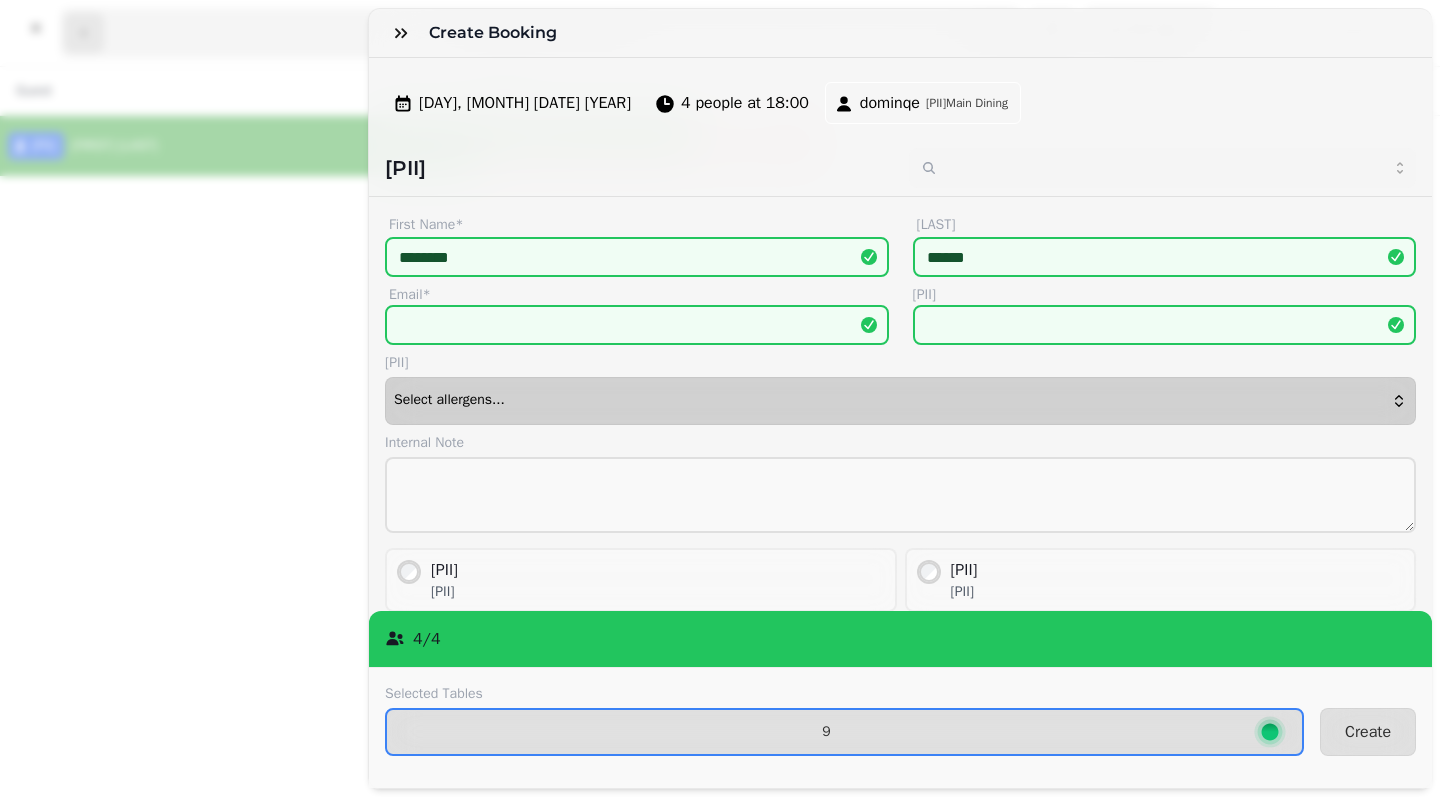 click on "Select allergens..." at bounding box center [900, 401] 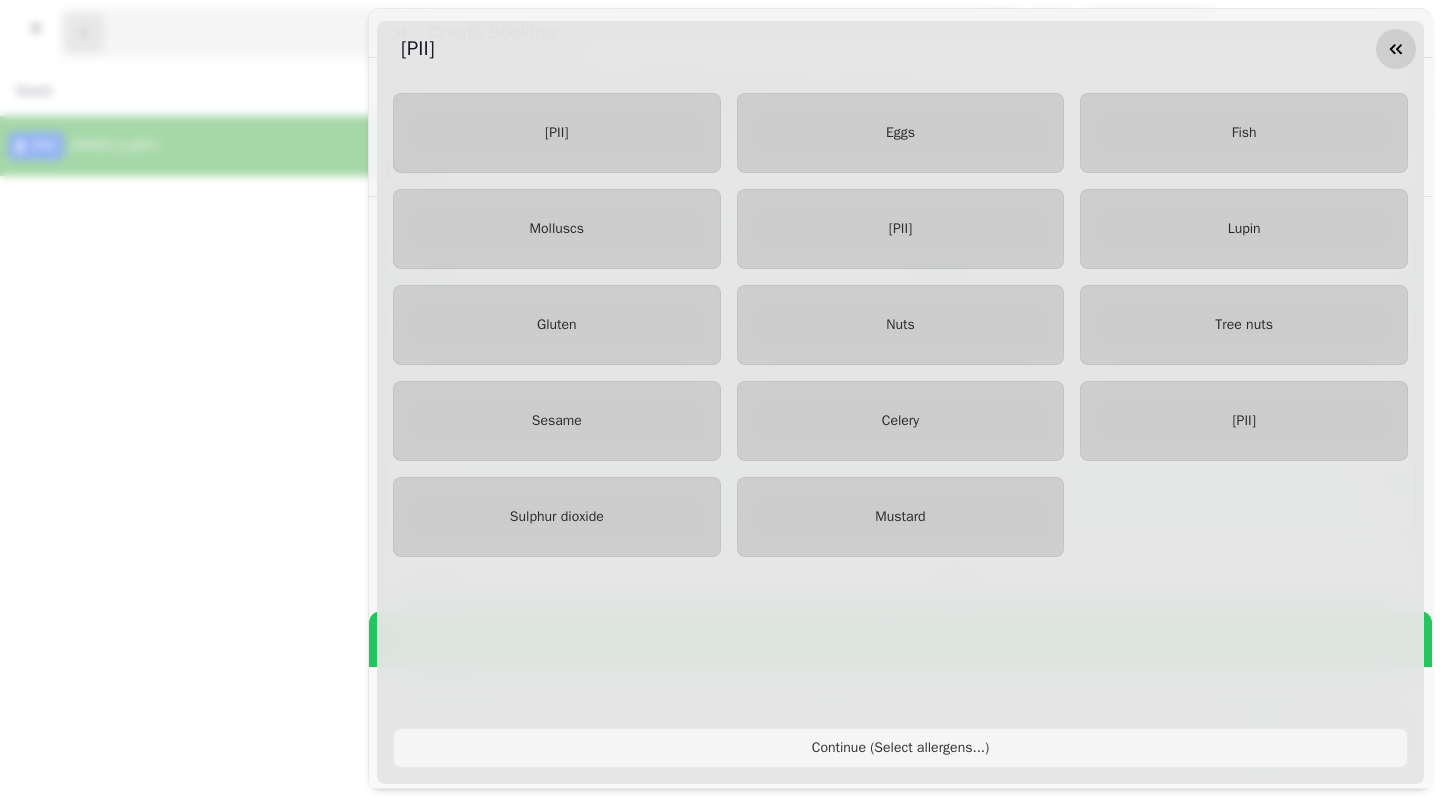 click 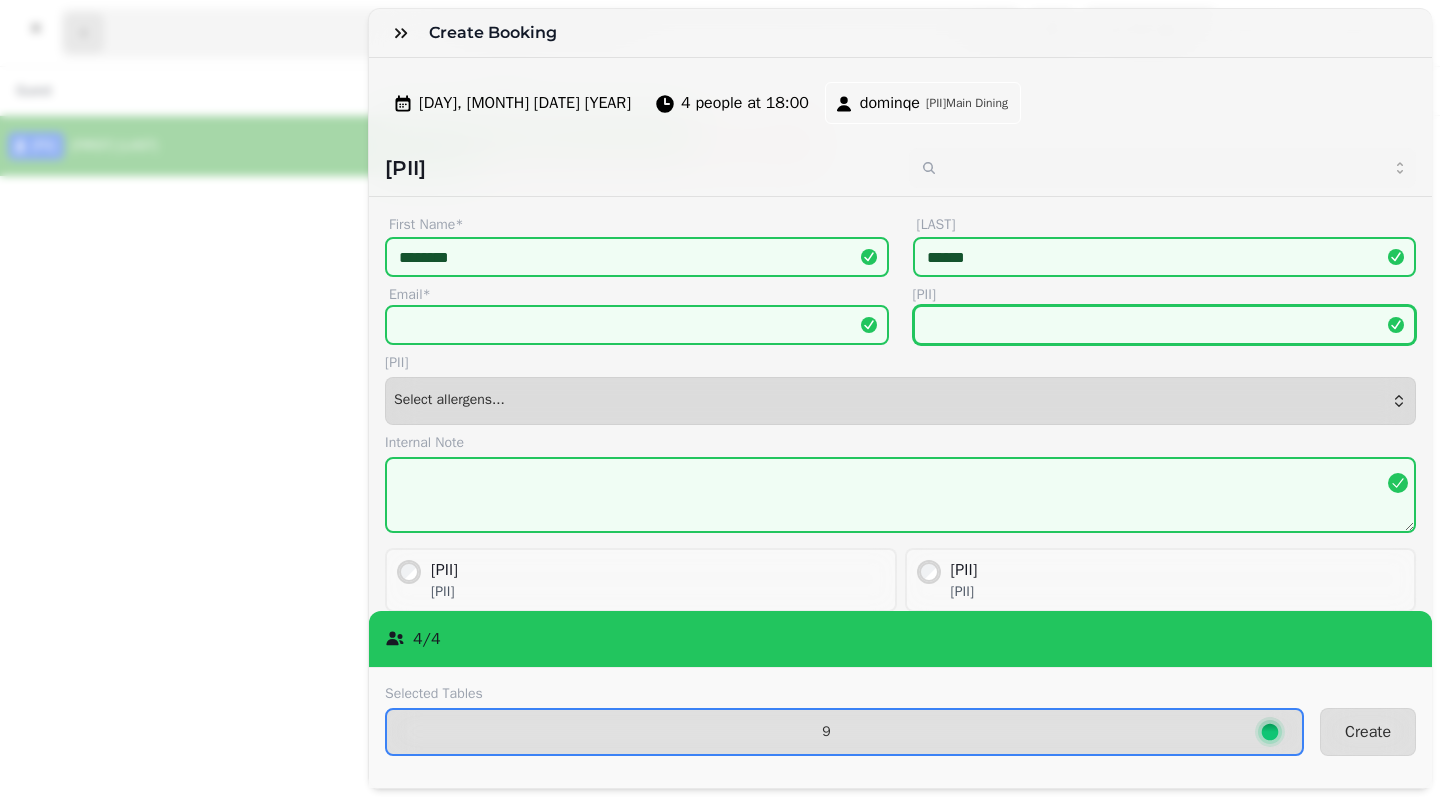 click on "[PII]" at bounding box center [1165, 325] 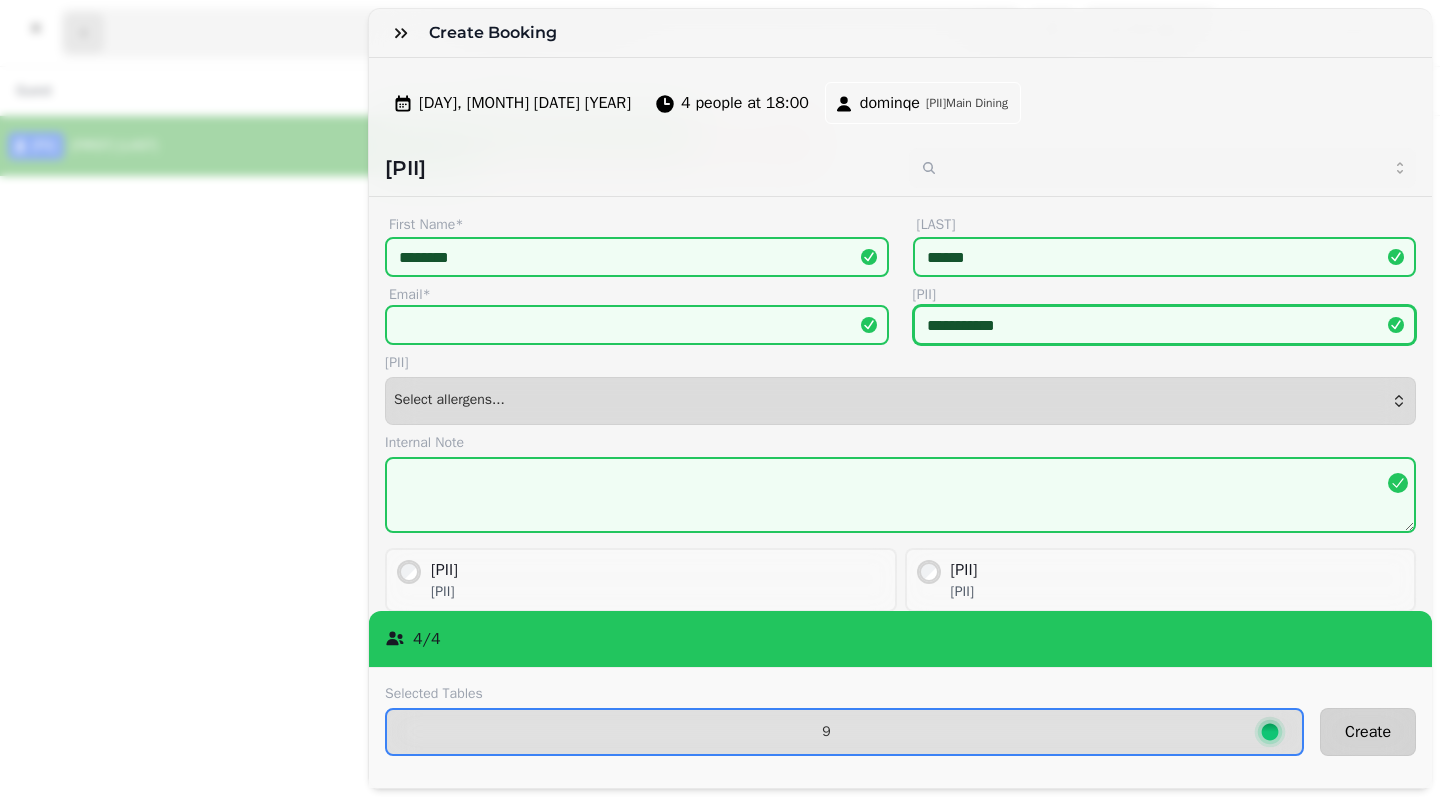 type on "**********" 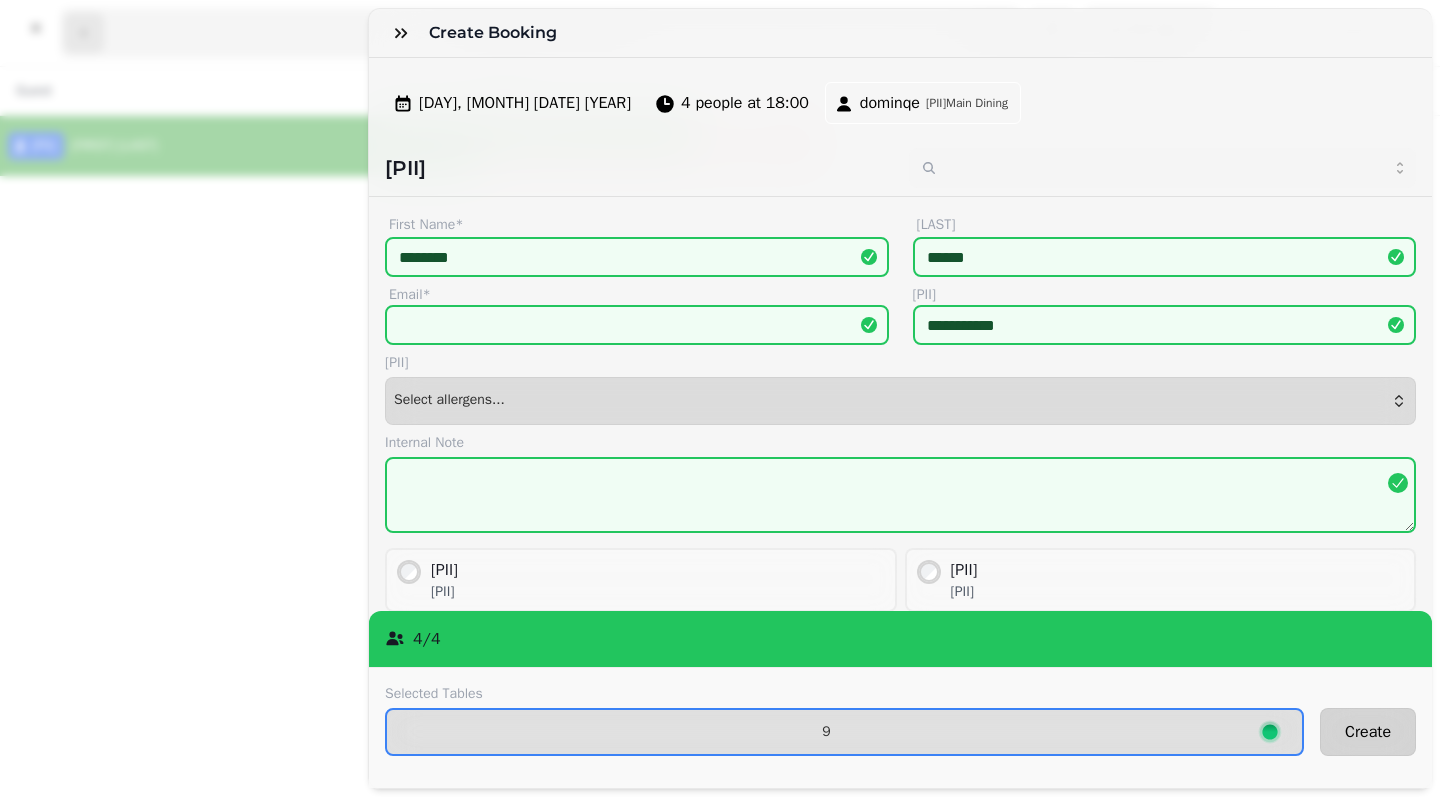 click on "Create" at bounding box center (1368, 732) 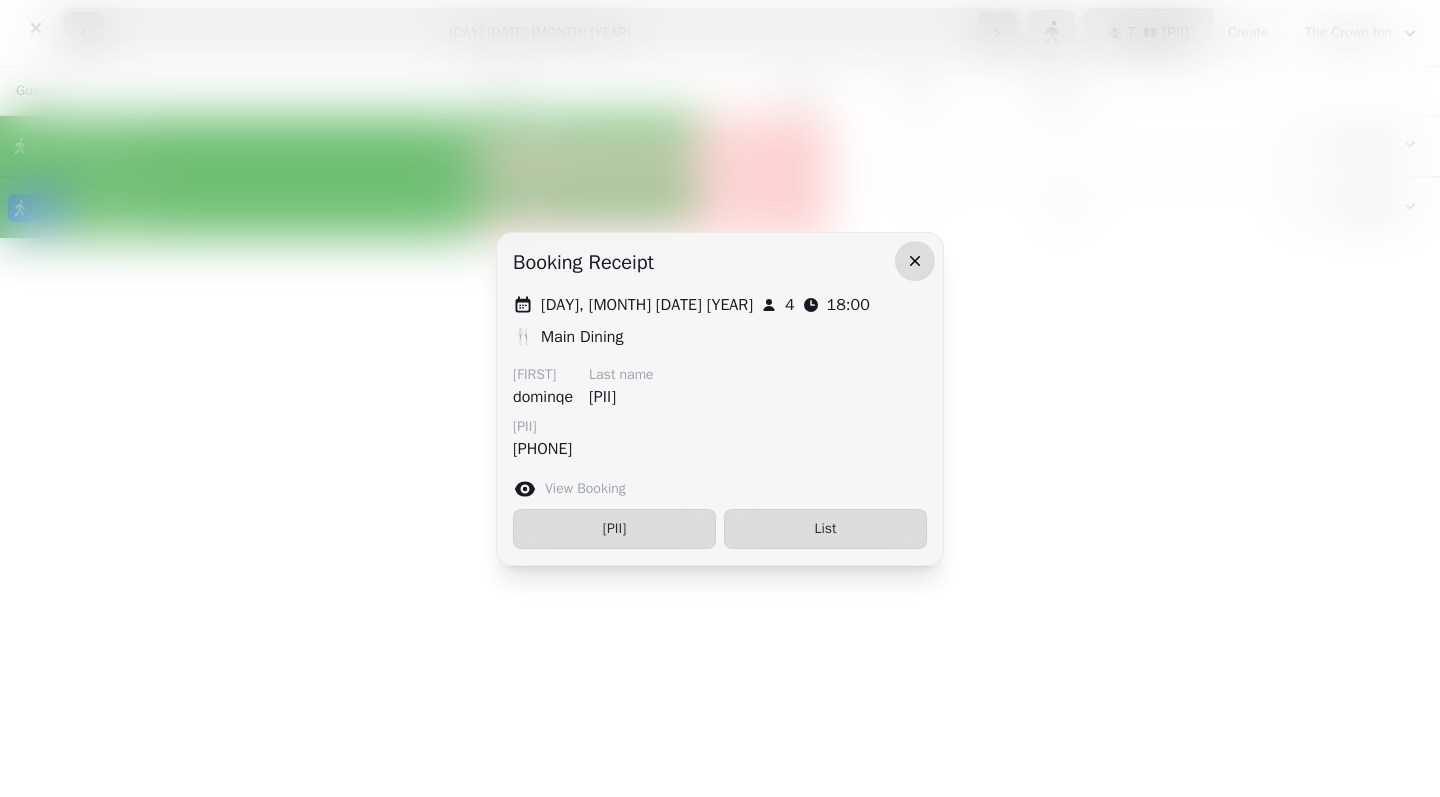 click 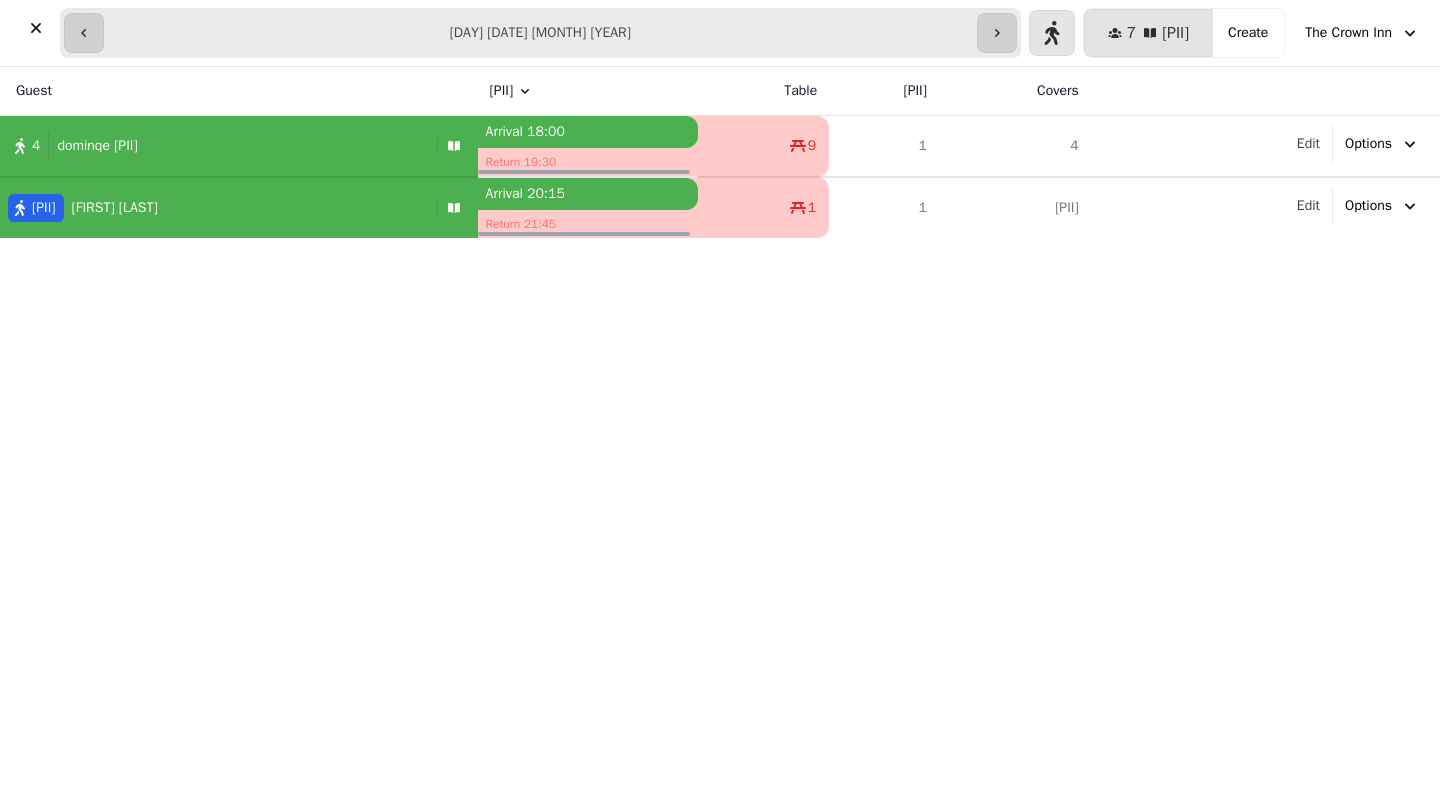 click on "[FIRST] [LAST]" at bounding box center [214, 208] 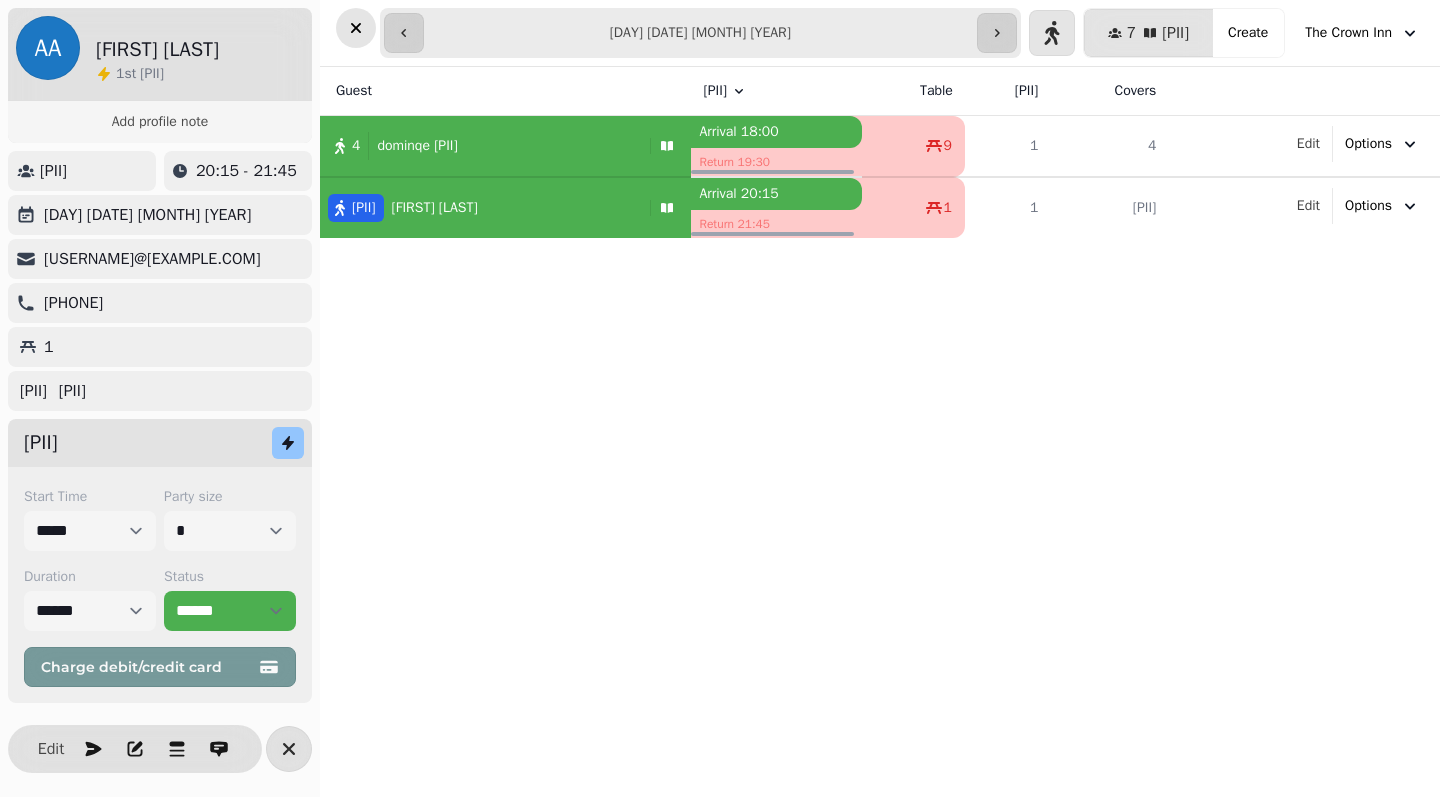click 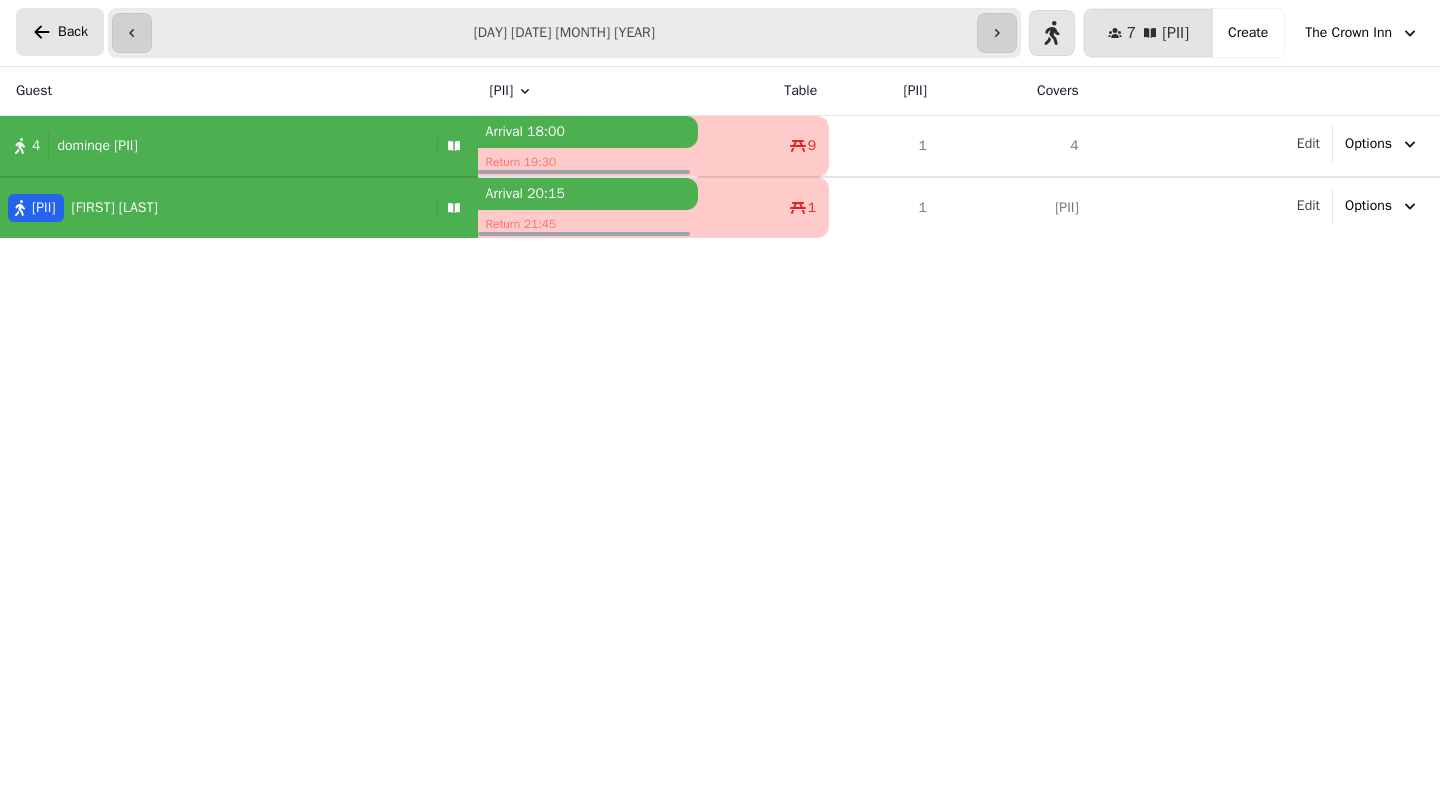 click on "Back" at bounding box center [73, 32] 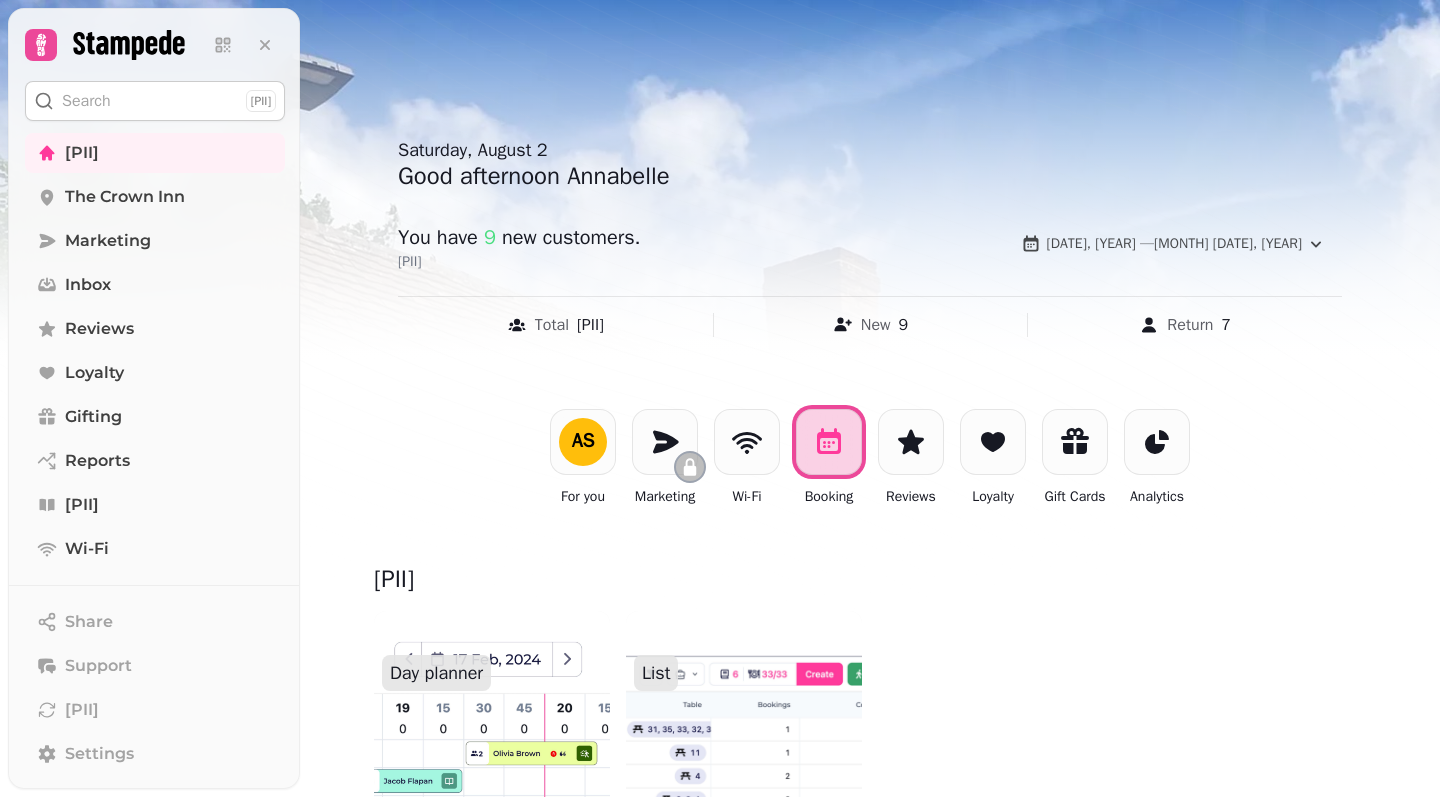 click at bounding box center [492, 731] 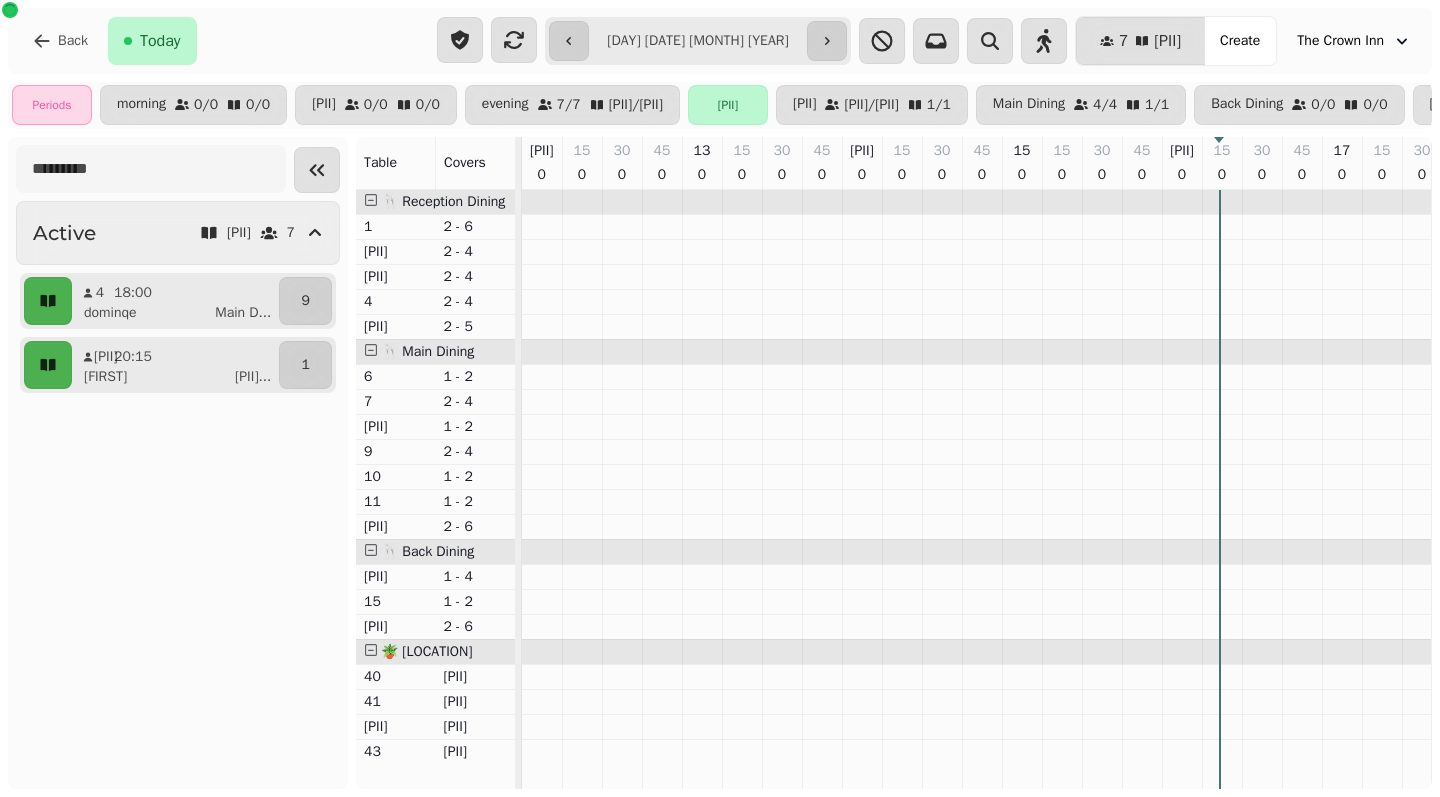scroll, scrollTop: 0, scrollLeft: 699, axis: horizontal 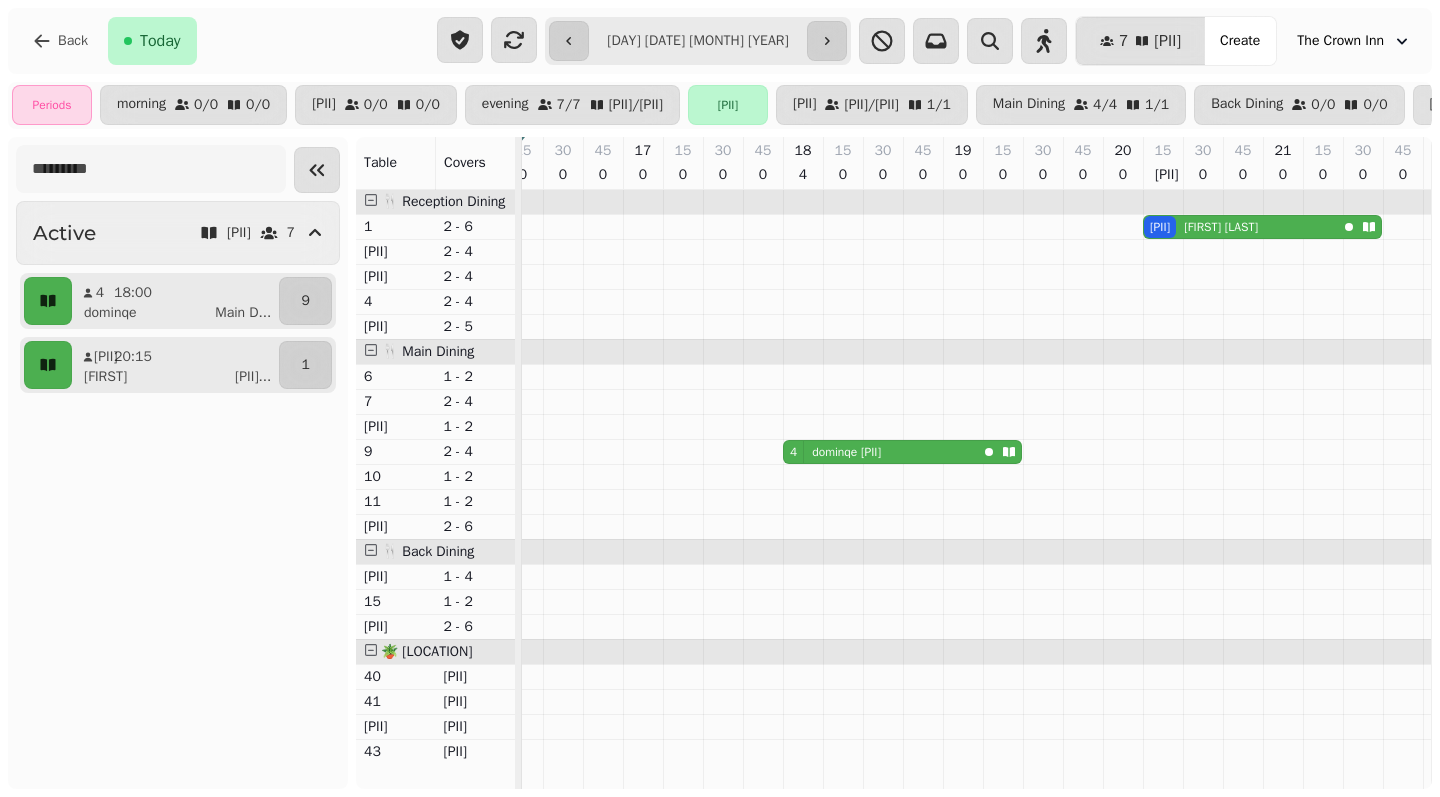 click on "[FIRST] [LAST]" at bounding box center (1221, 227) 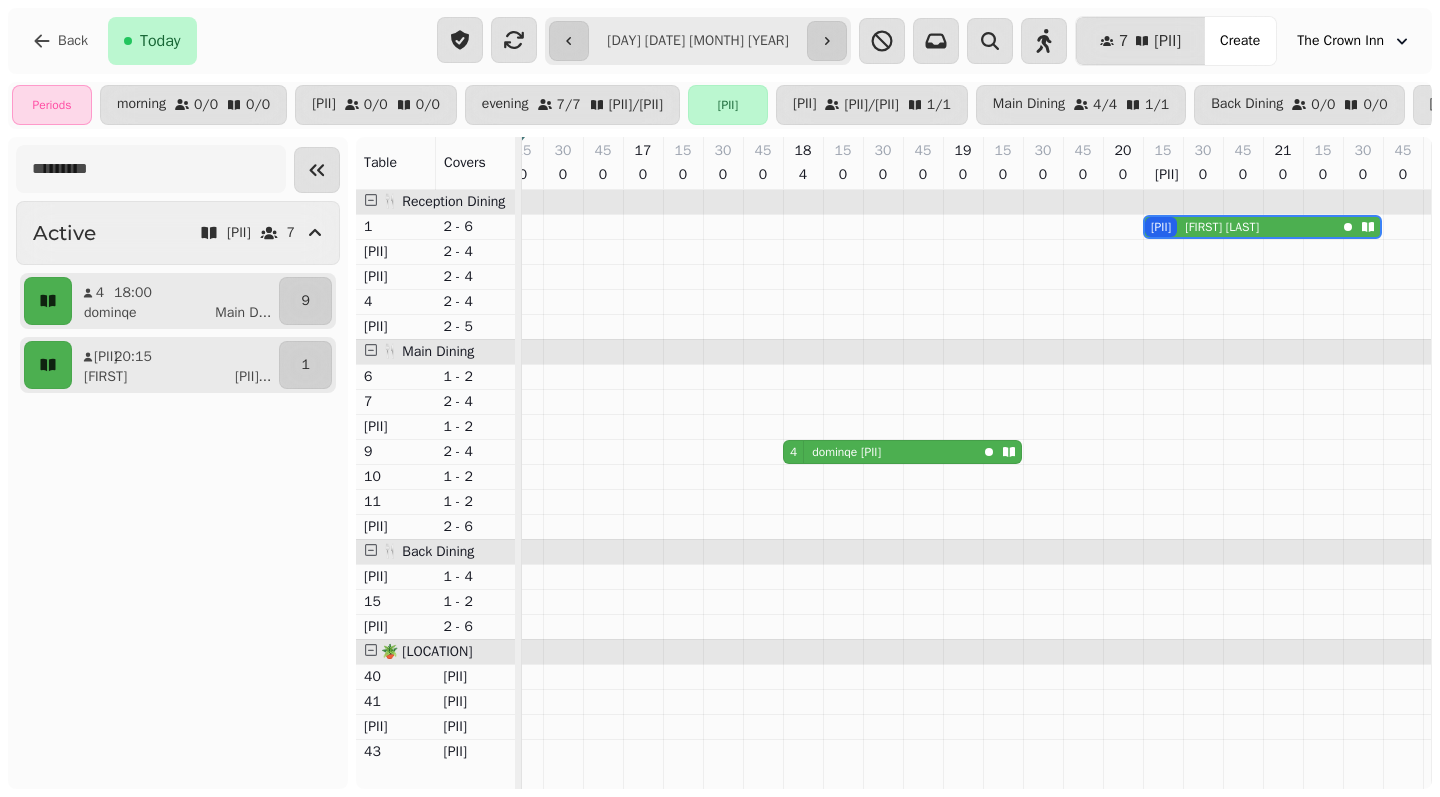 scroll, scrollTop: 0, scrollLeft: 731, axis: horizontal 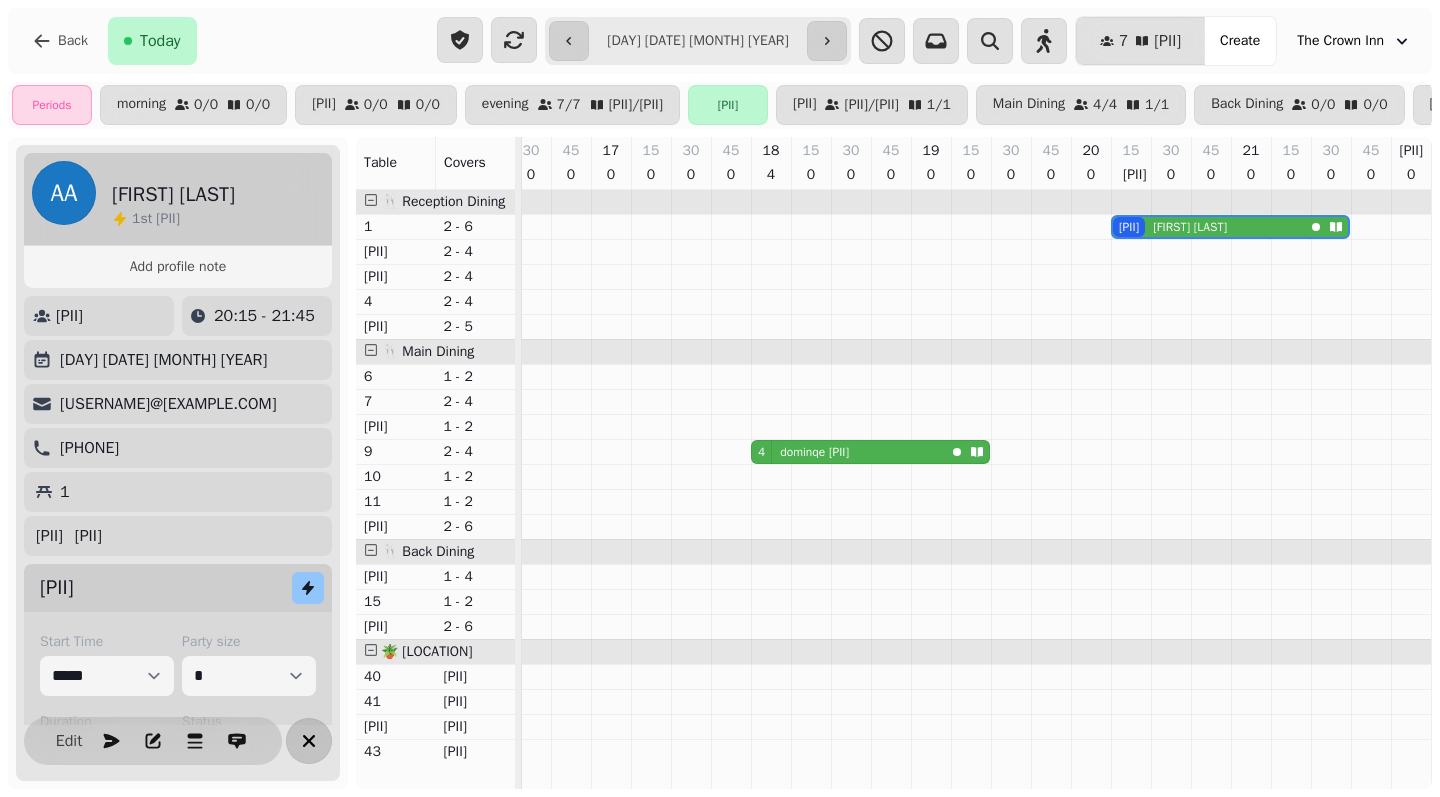 click 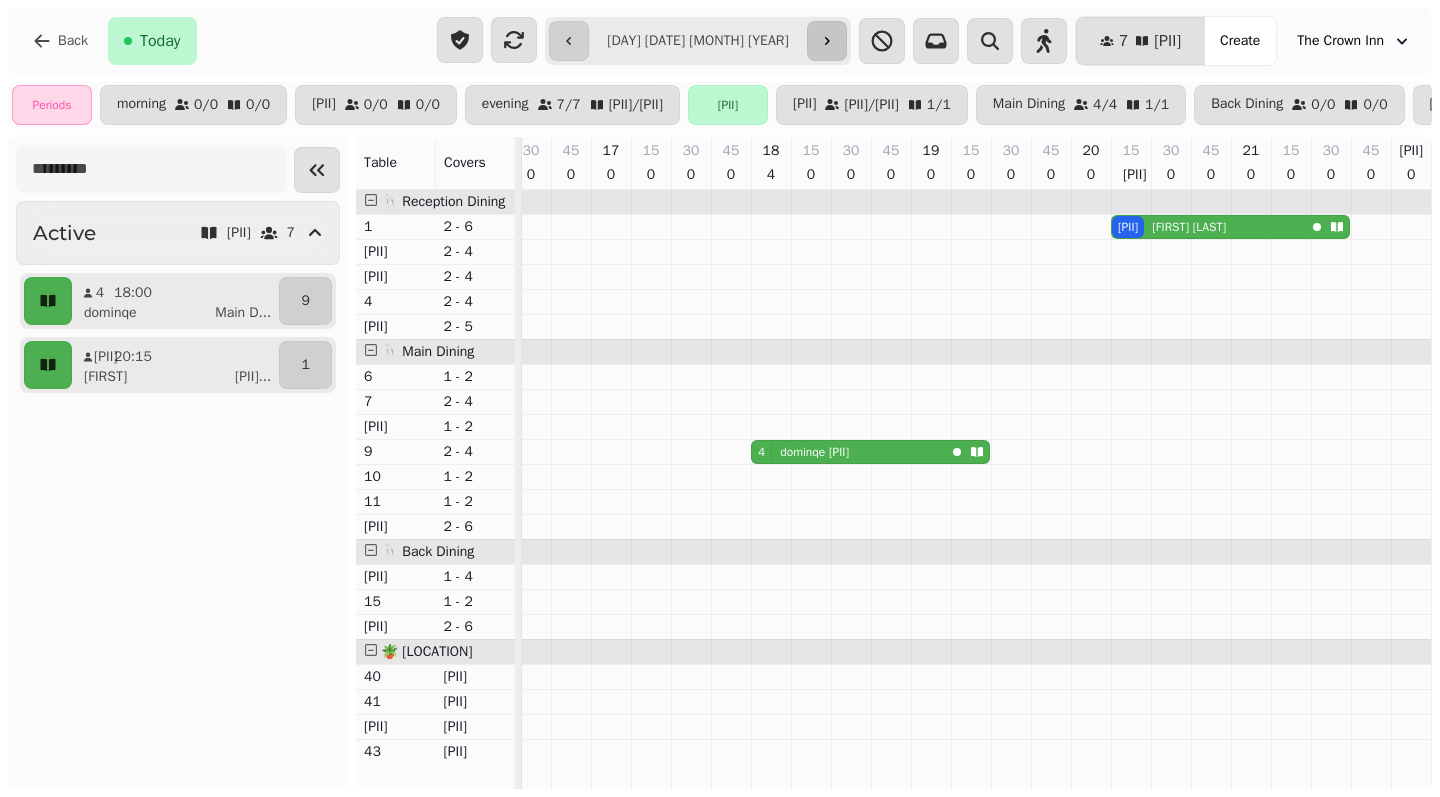 click 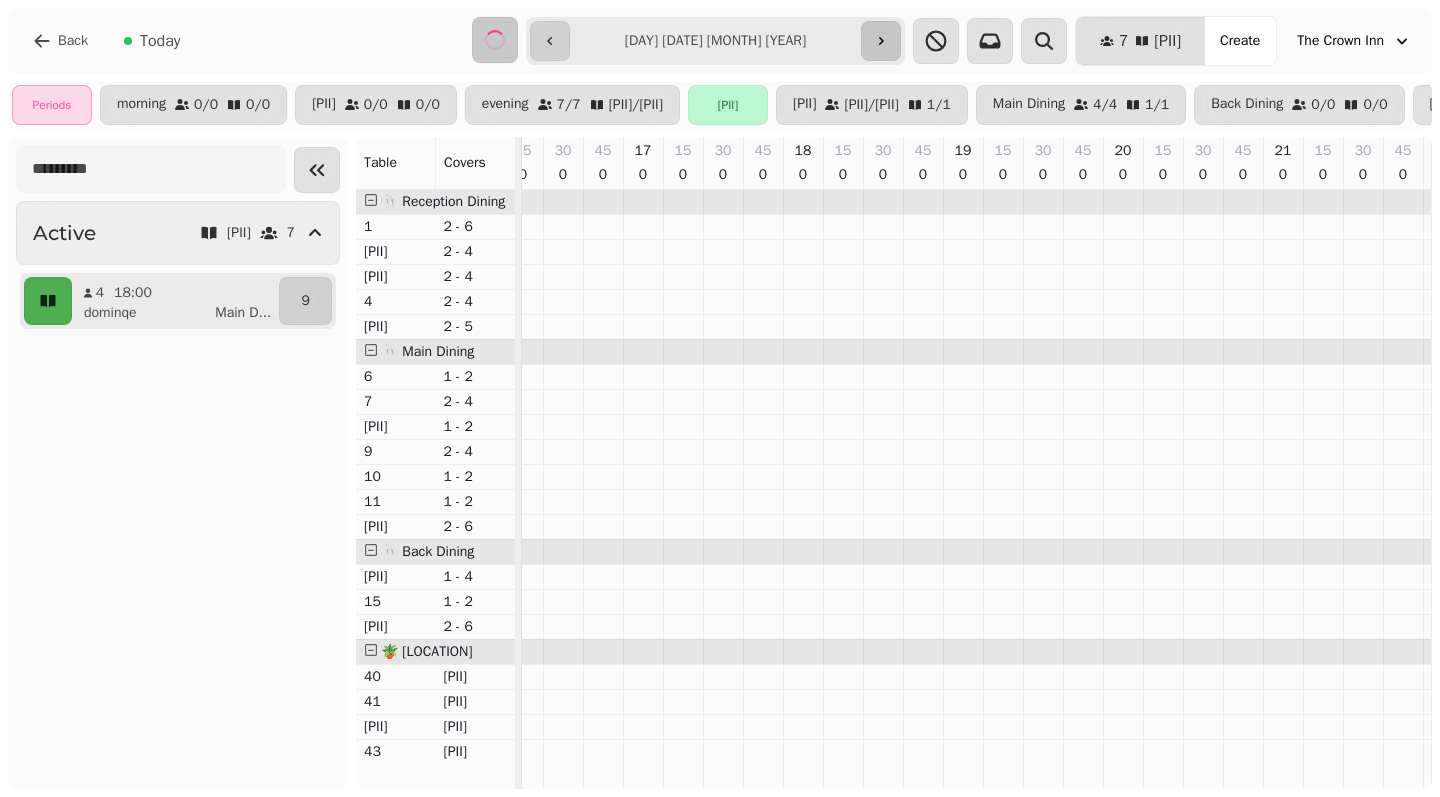 scroll, scrollTop: 0, scrollLeft: 131, axis: horizontal 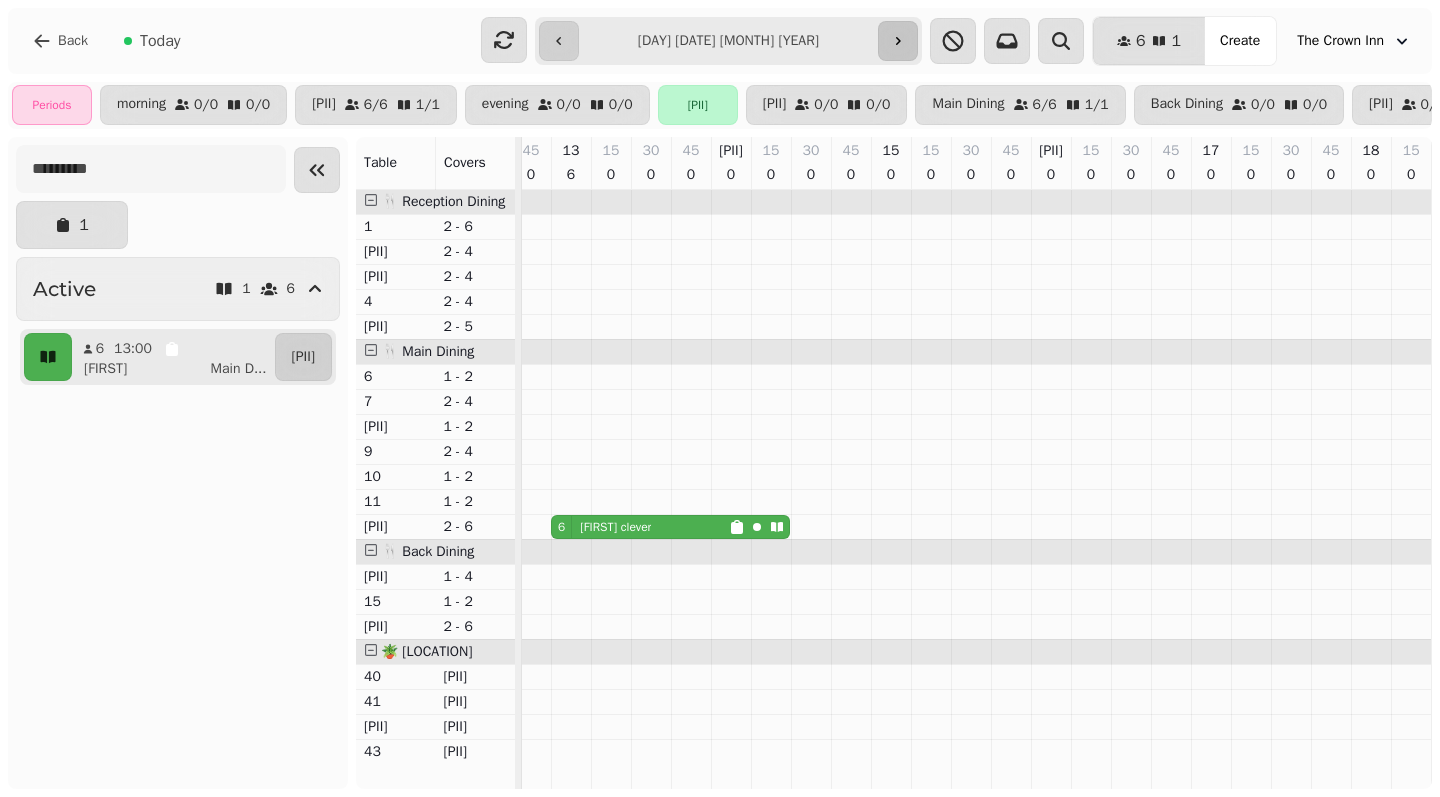 click at bounding box center [898, 41] 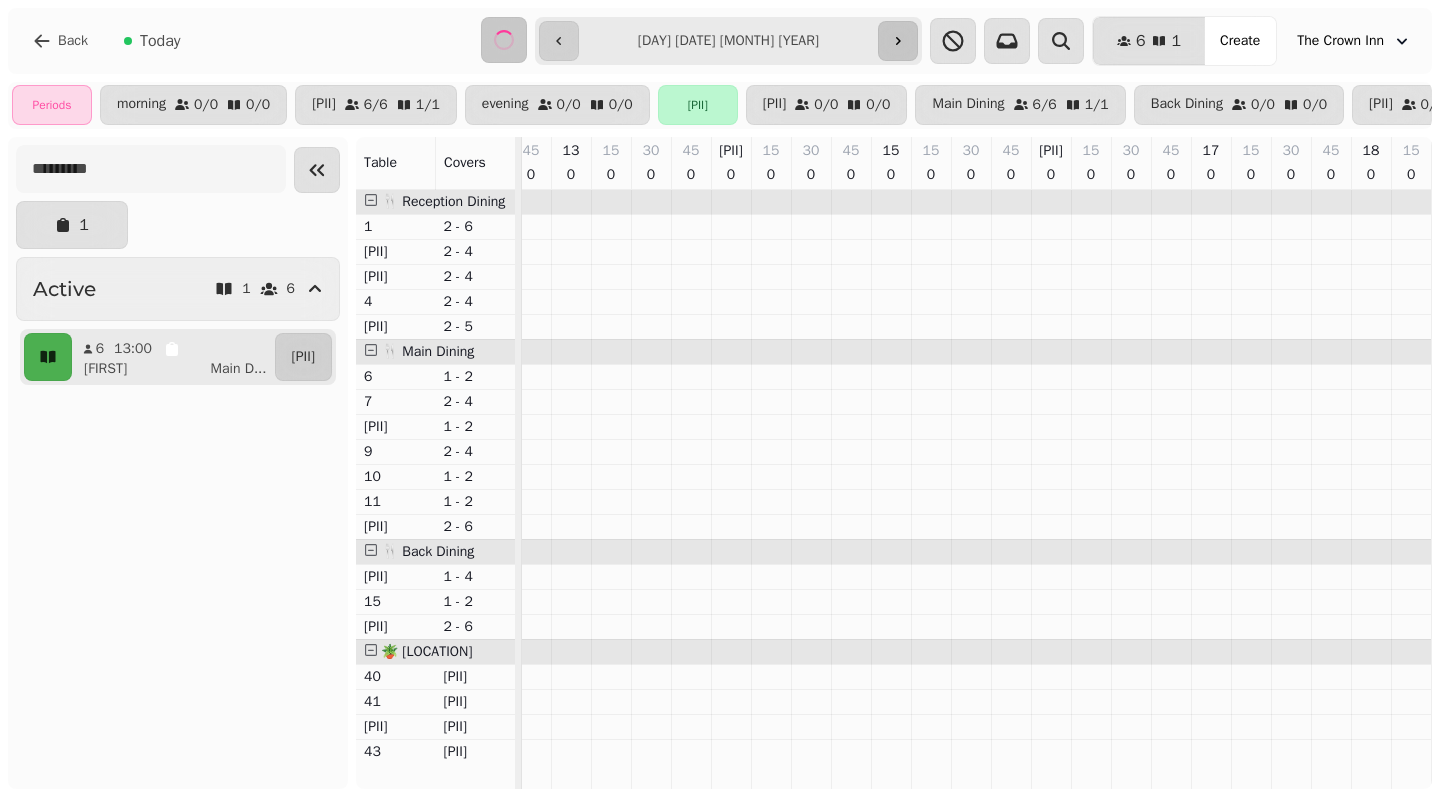 scroll, scrollTop: 0, scrollLeft: 0, axis: both 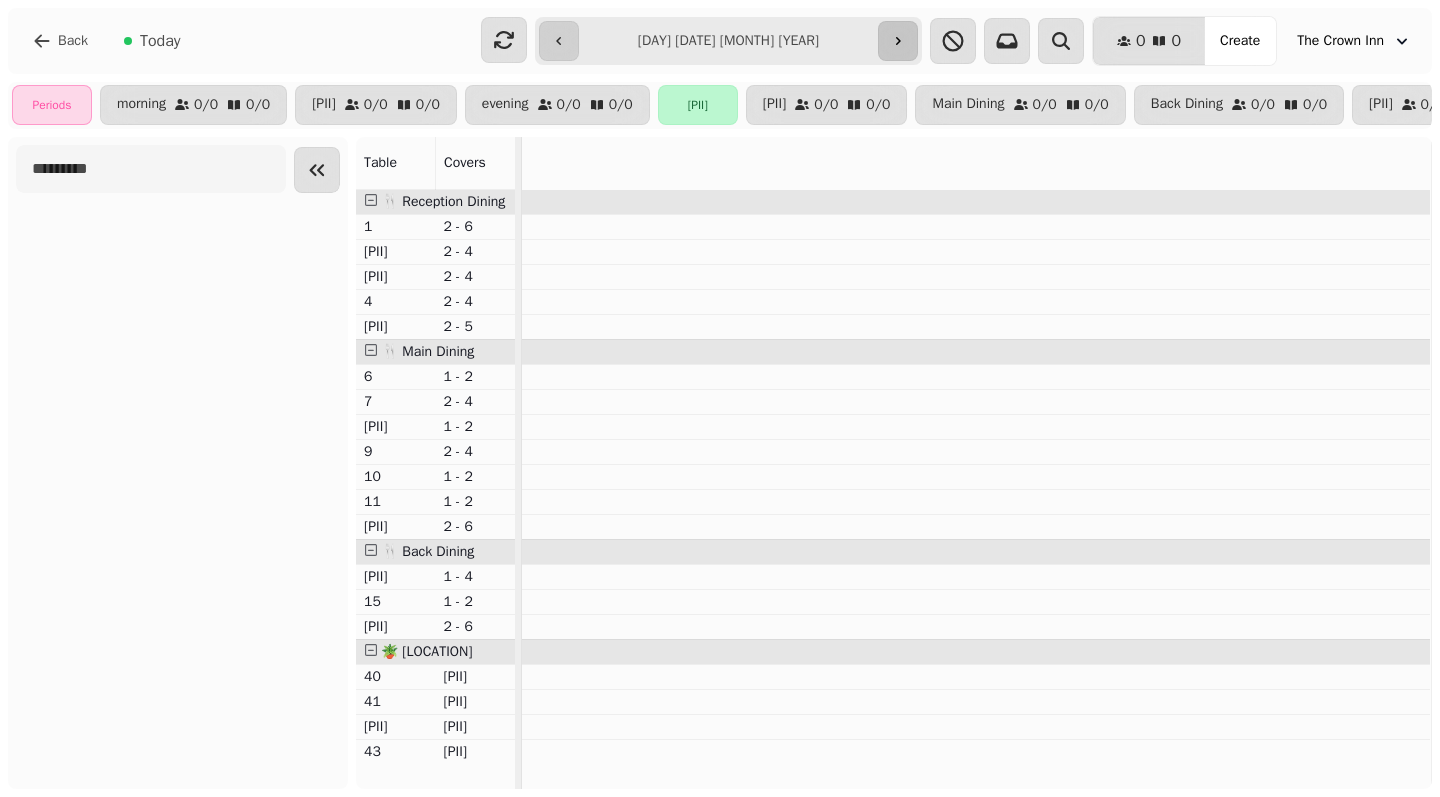 click at bounding box center [898, 41] 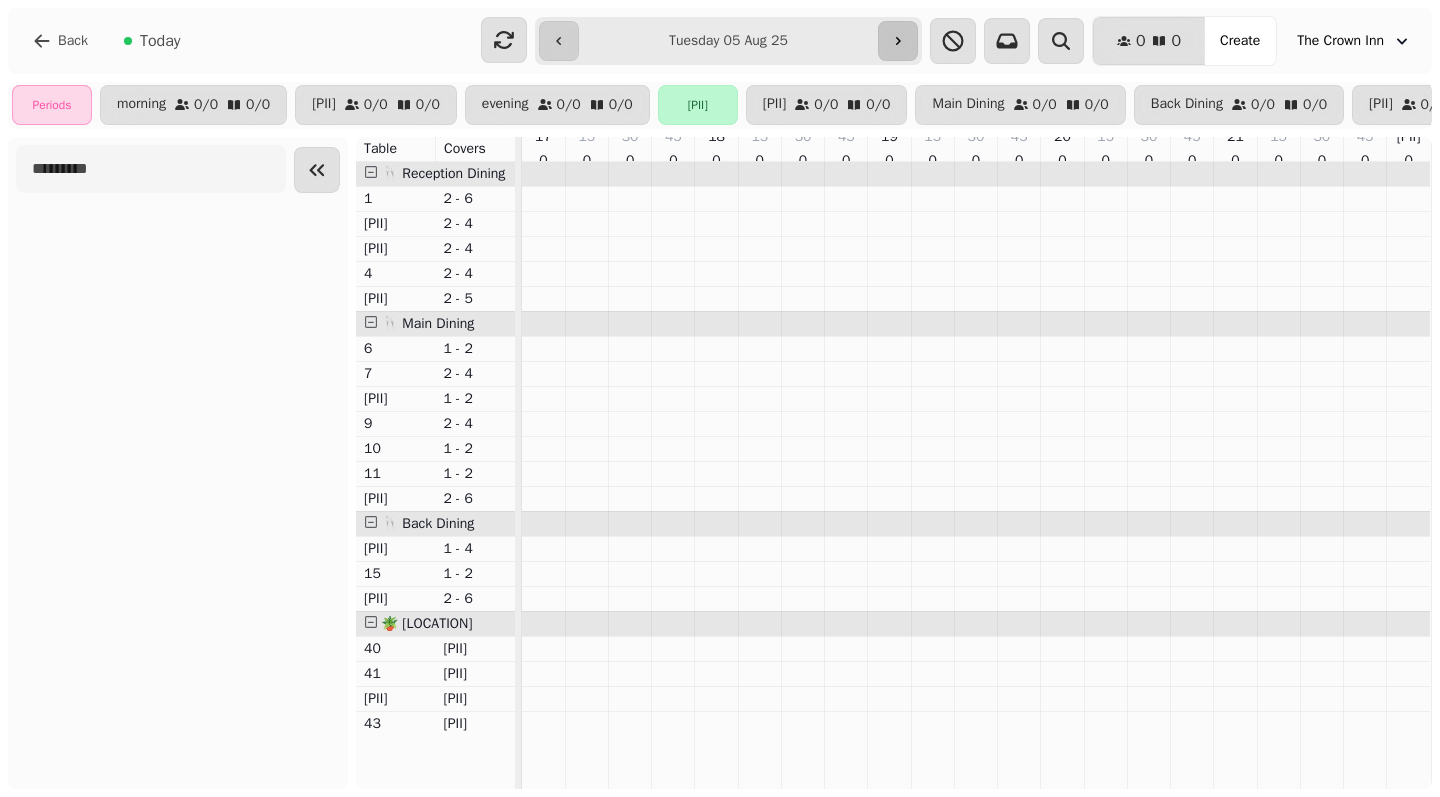 click at bounding box center [898, 41] 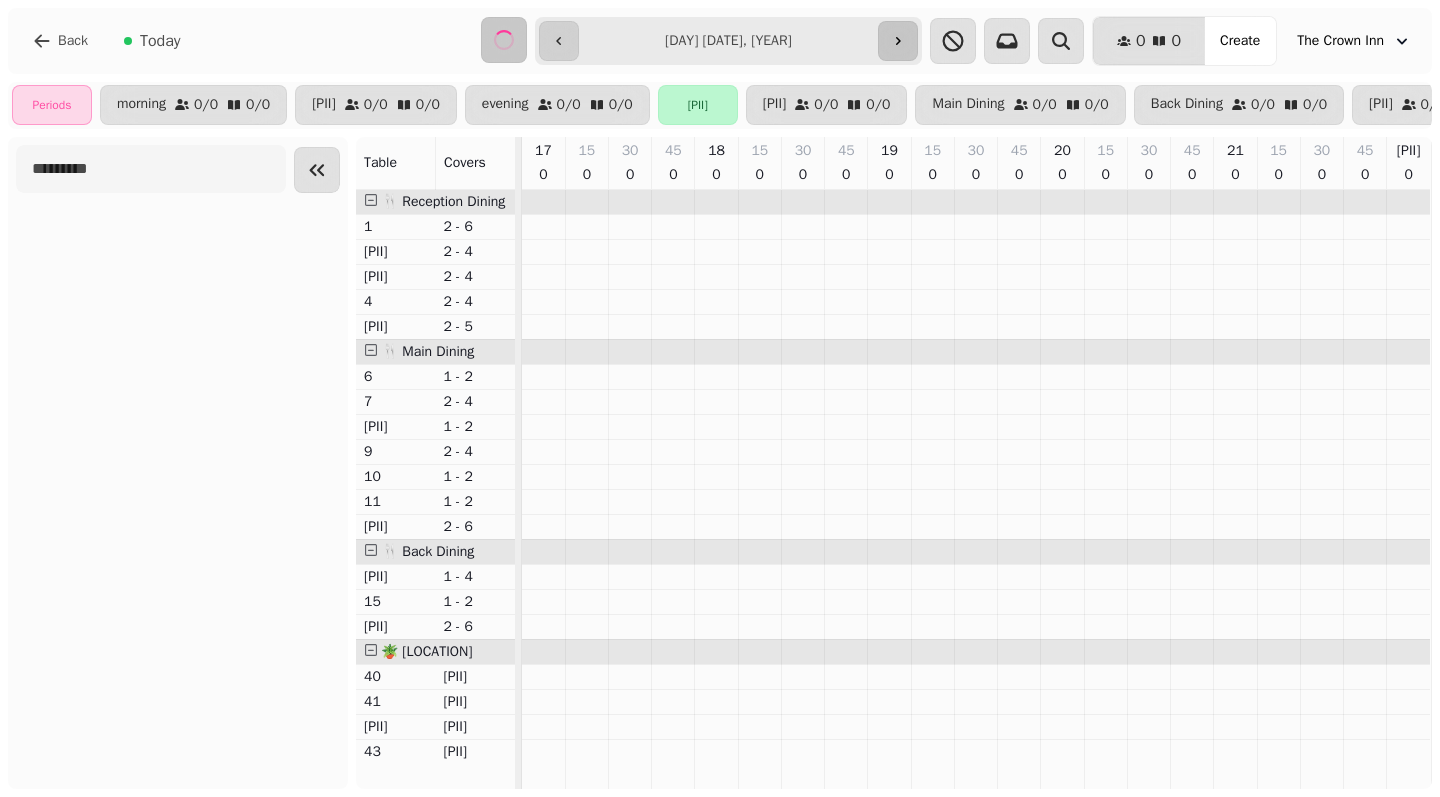 scroll, scrollTop: 0, scrollLeft: 699, axis: horizontal 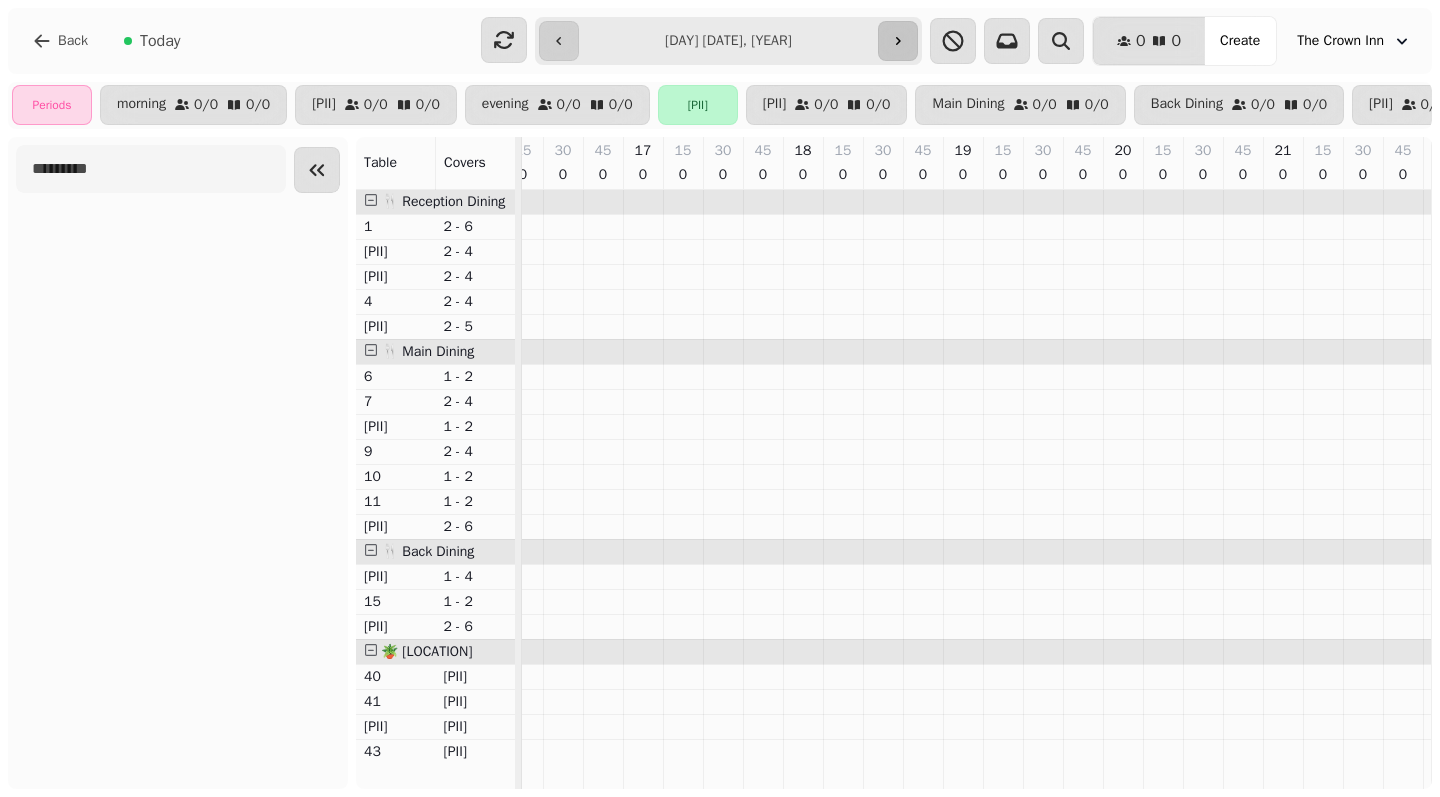 click at bounding box center [898, 41] 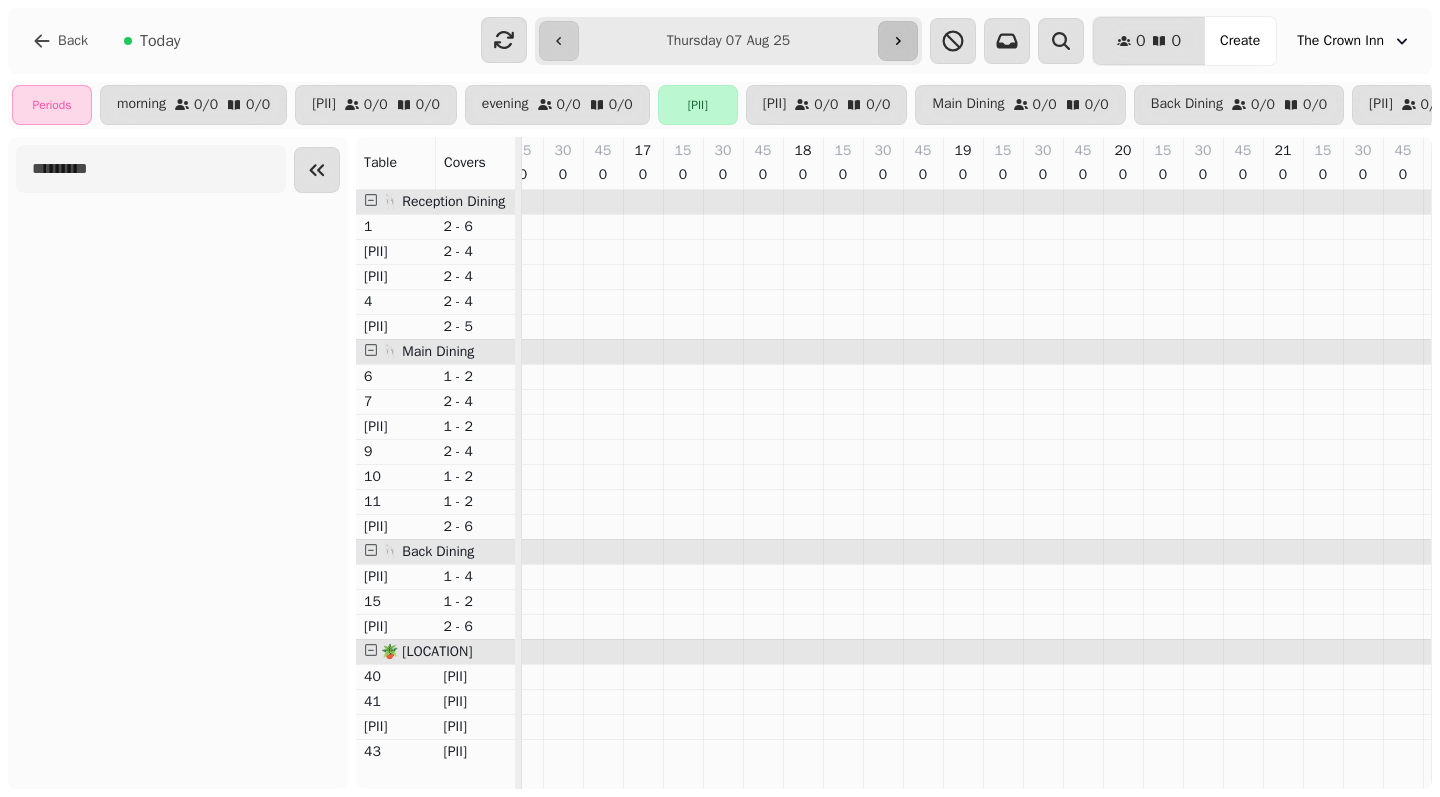 click at bounding box center [898, 41] 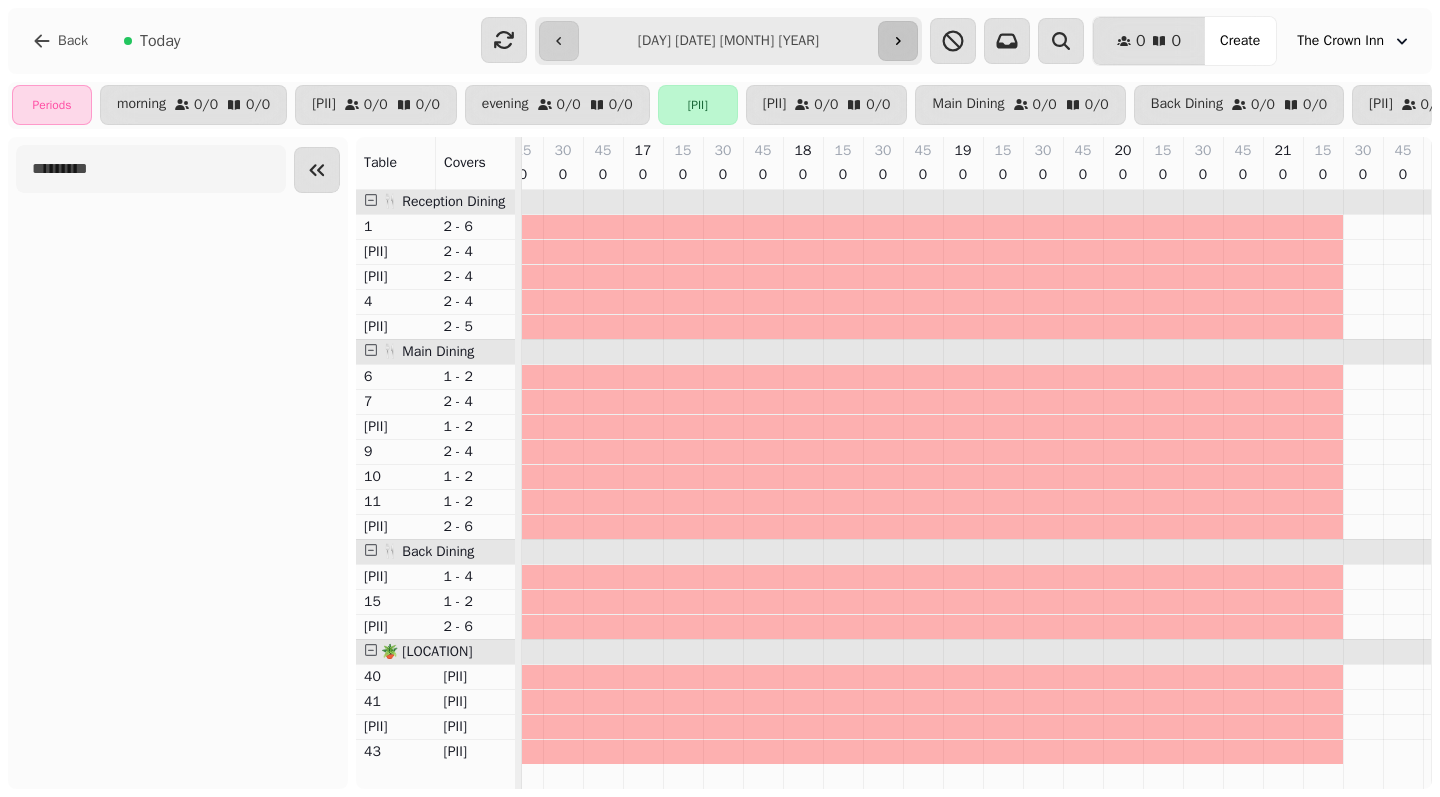 click at bounding box center [898, 41] 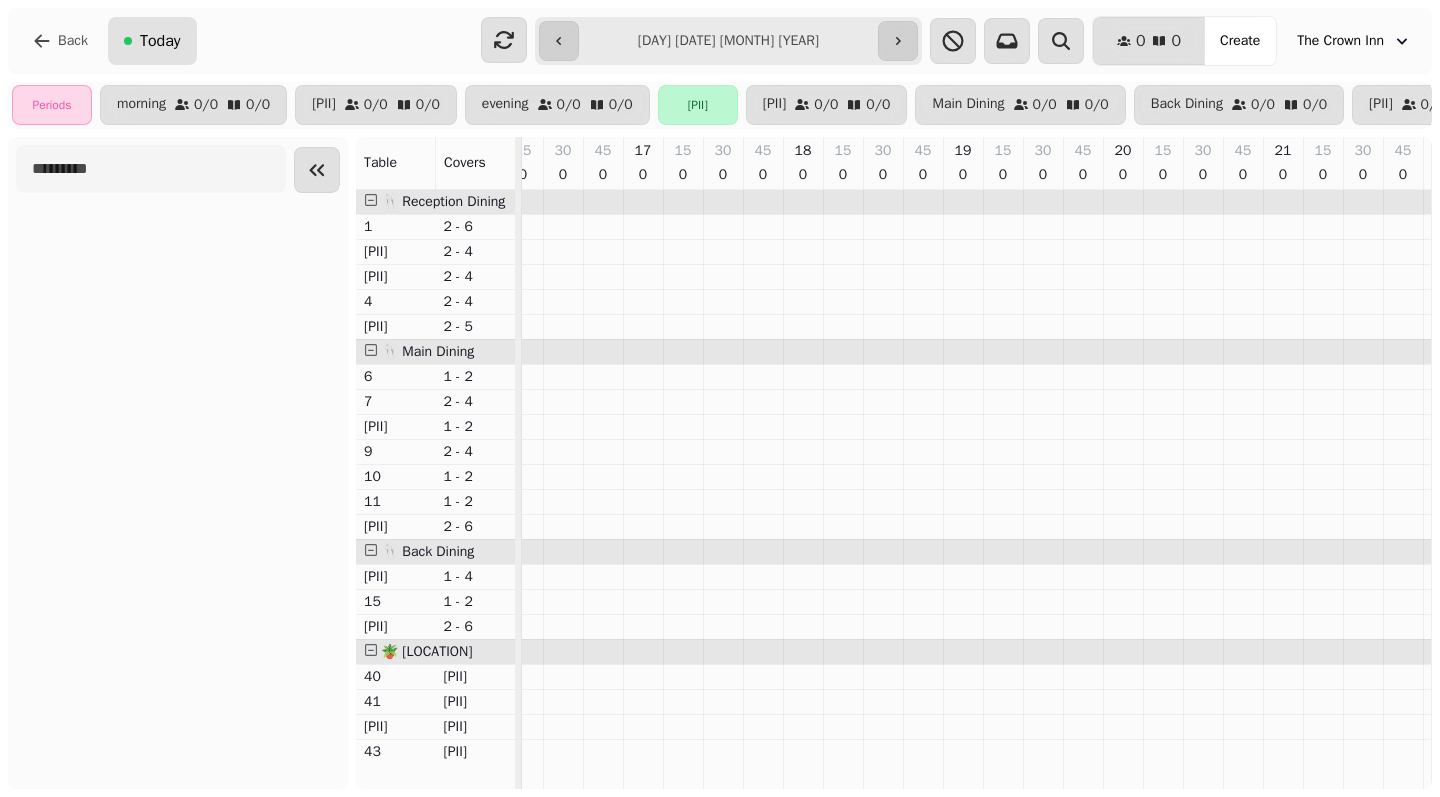 click on "Today" at bounding box center [160, 41] 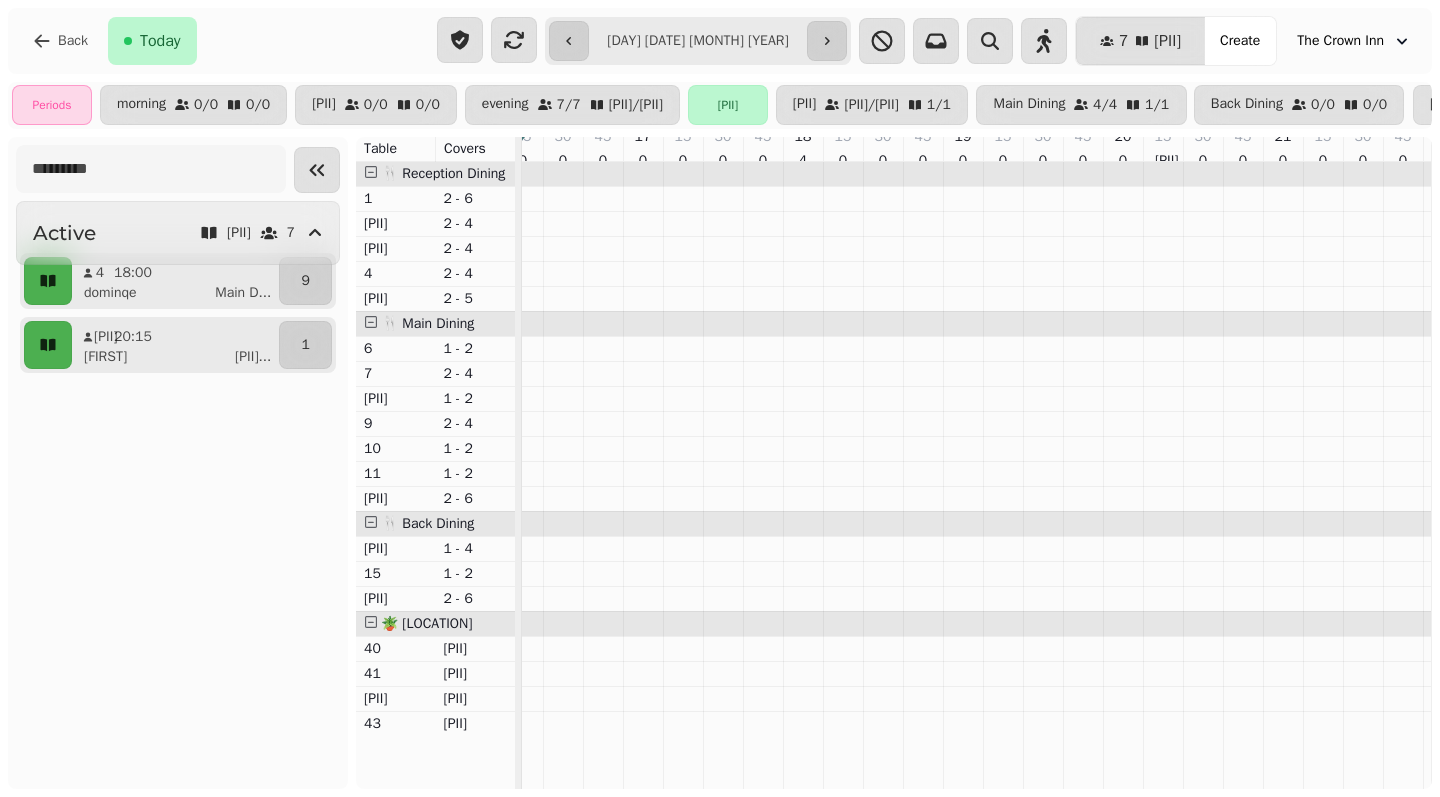 type on "**********" 